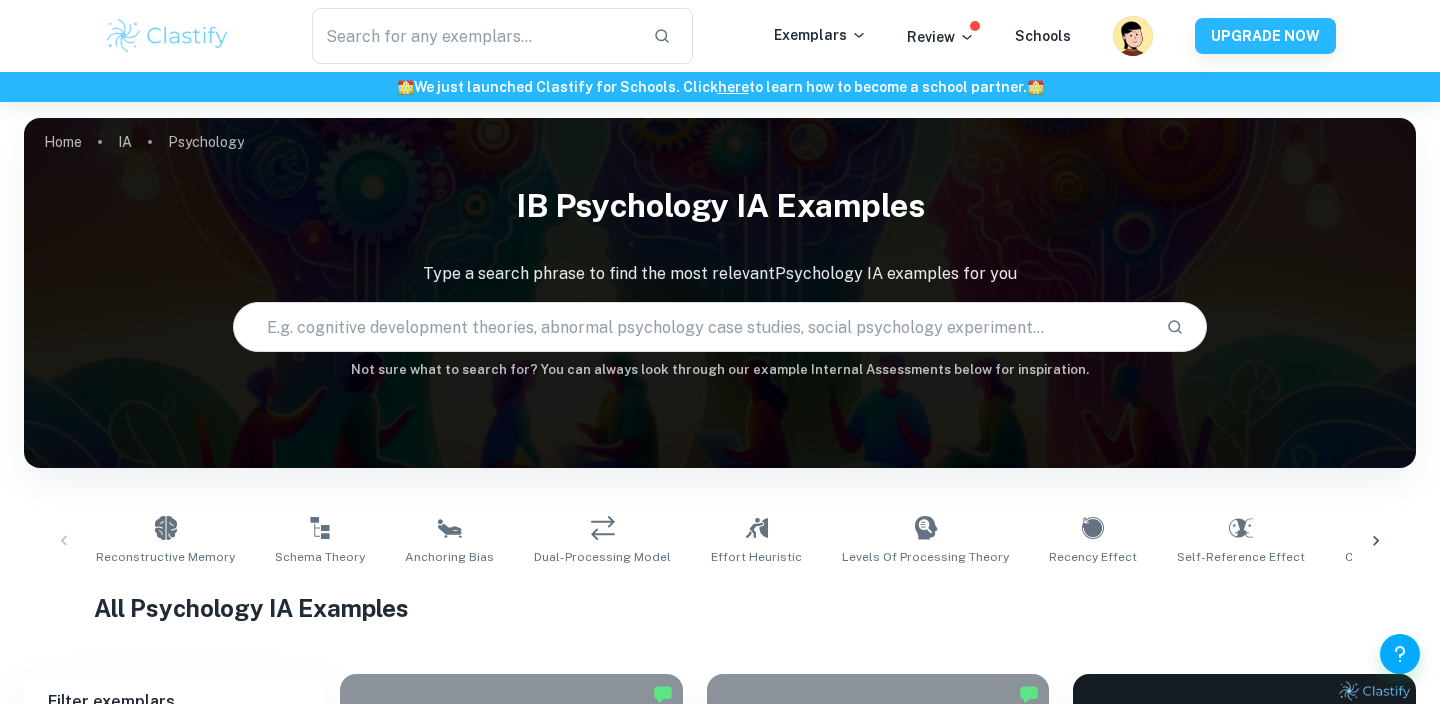 scroll, scrollTop: 566, scrollLeft: 0, axis: vertical 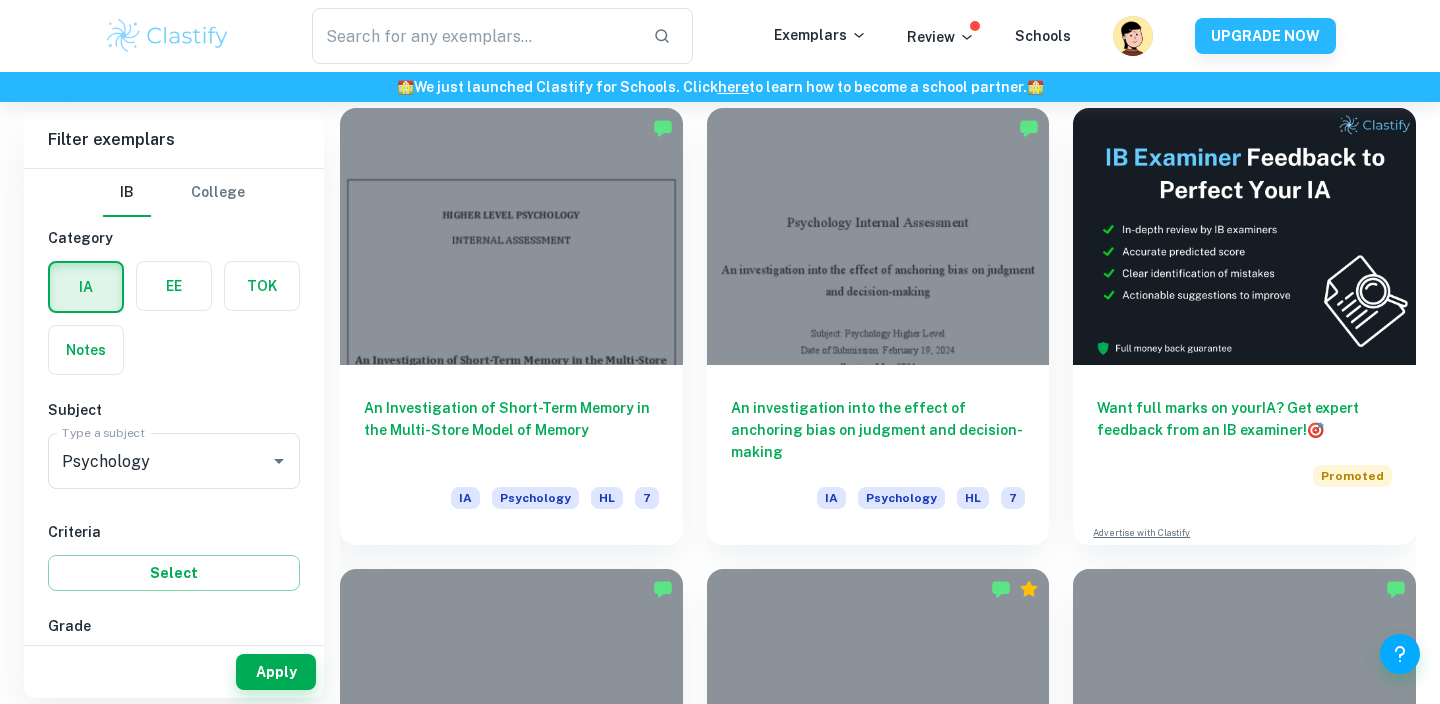 click on "Want full marks on your  IA ? Get expert feedback from an IB examiner!  🎯 Promoted Advertise with Clastify" at bounding box center (1232, 314) 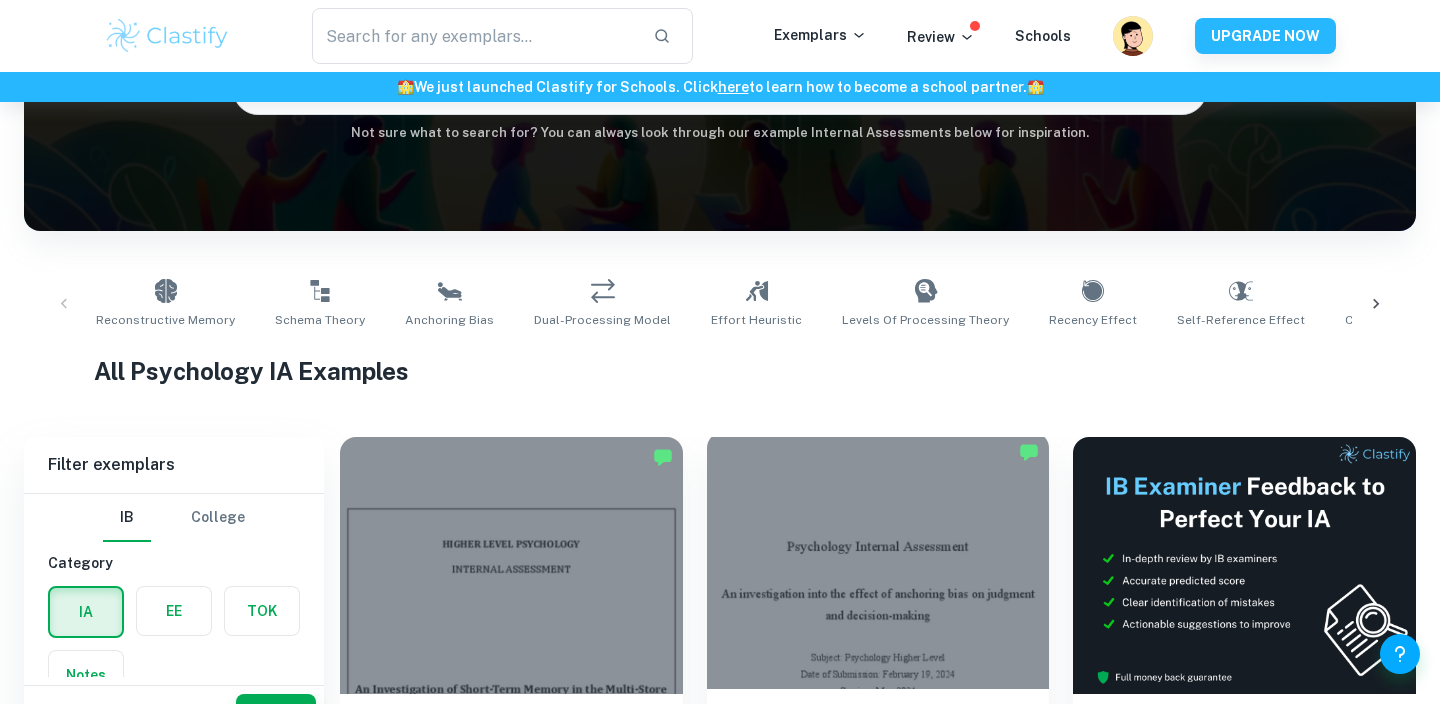 scroll, scrollTop: 447, scrollLeft: 0, axis: vertical 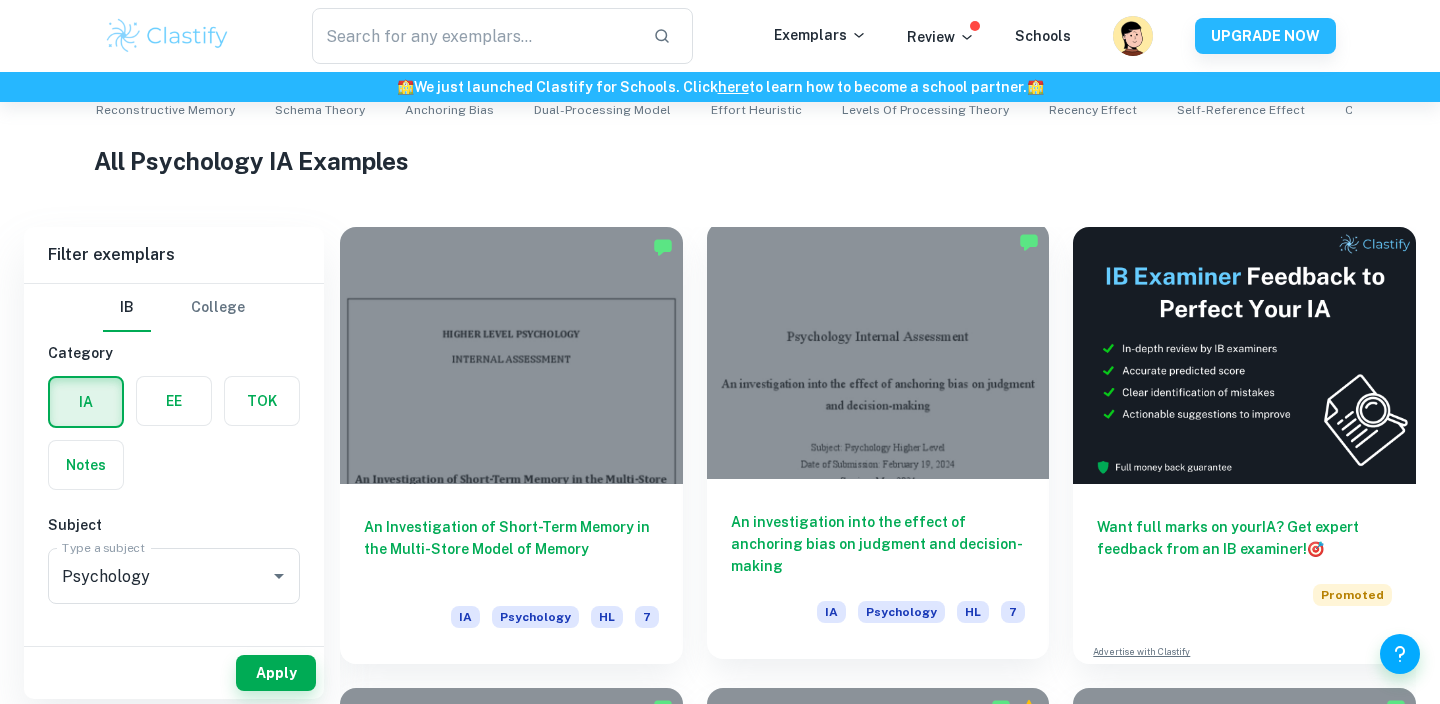 click at bounding box center (878, 350) 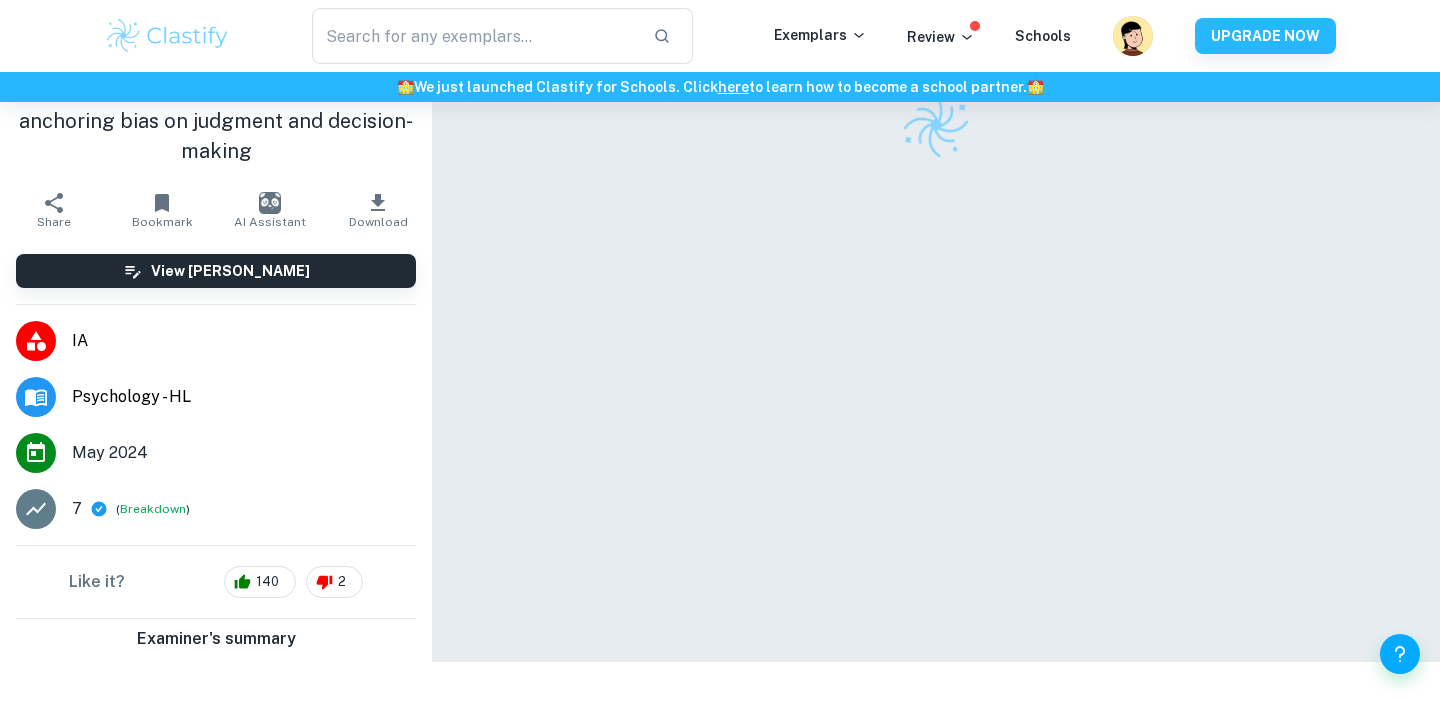 scroll, scrollTop: 0, scrollLeft: 0, axis: both 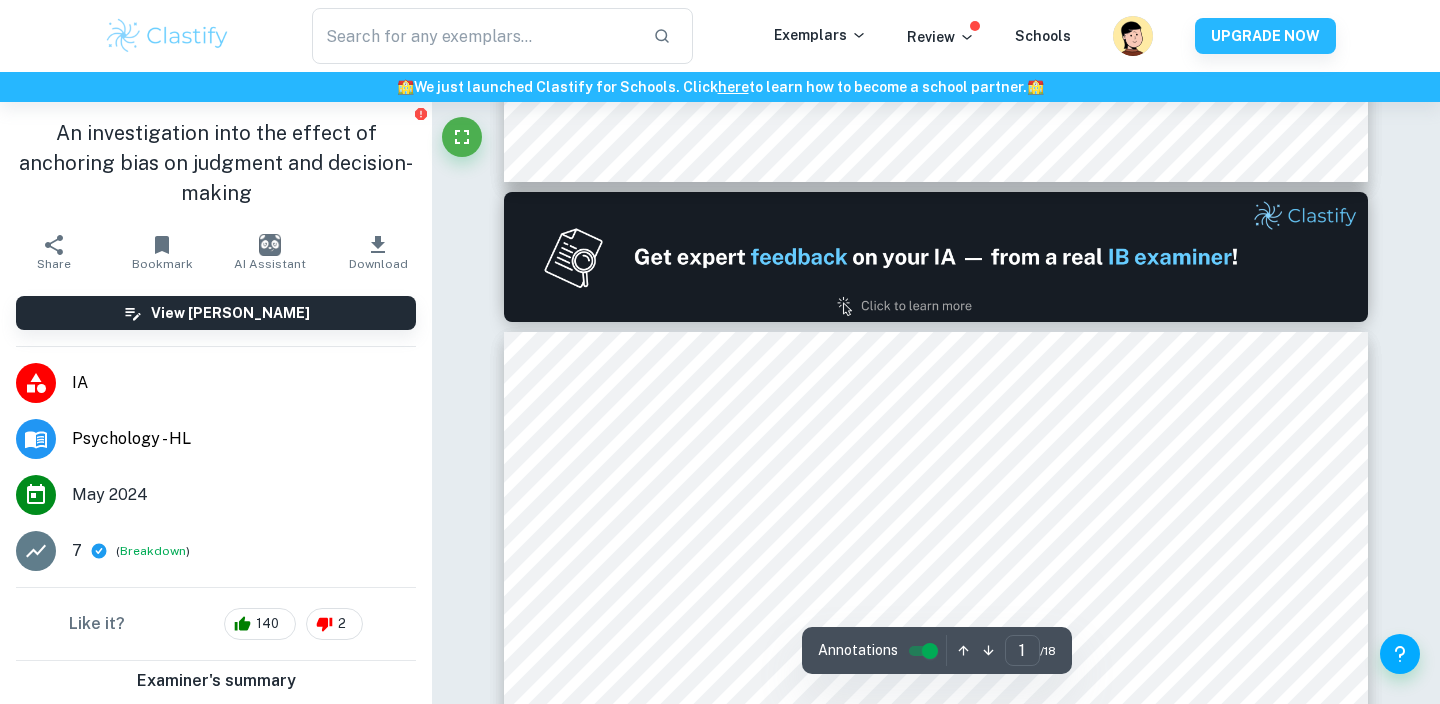 type on "2" 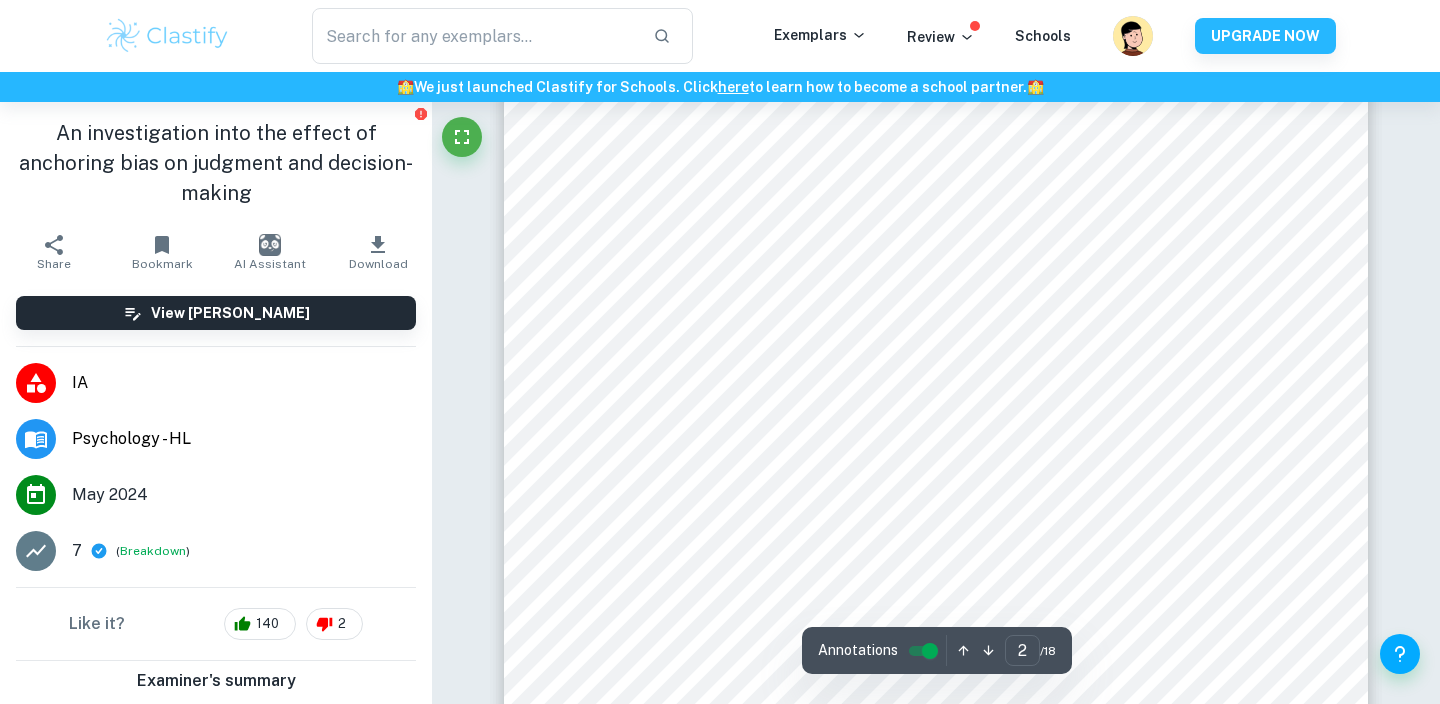 scroll, scrollTop: 1635, scrollLeft: 0, axis: vertical 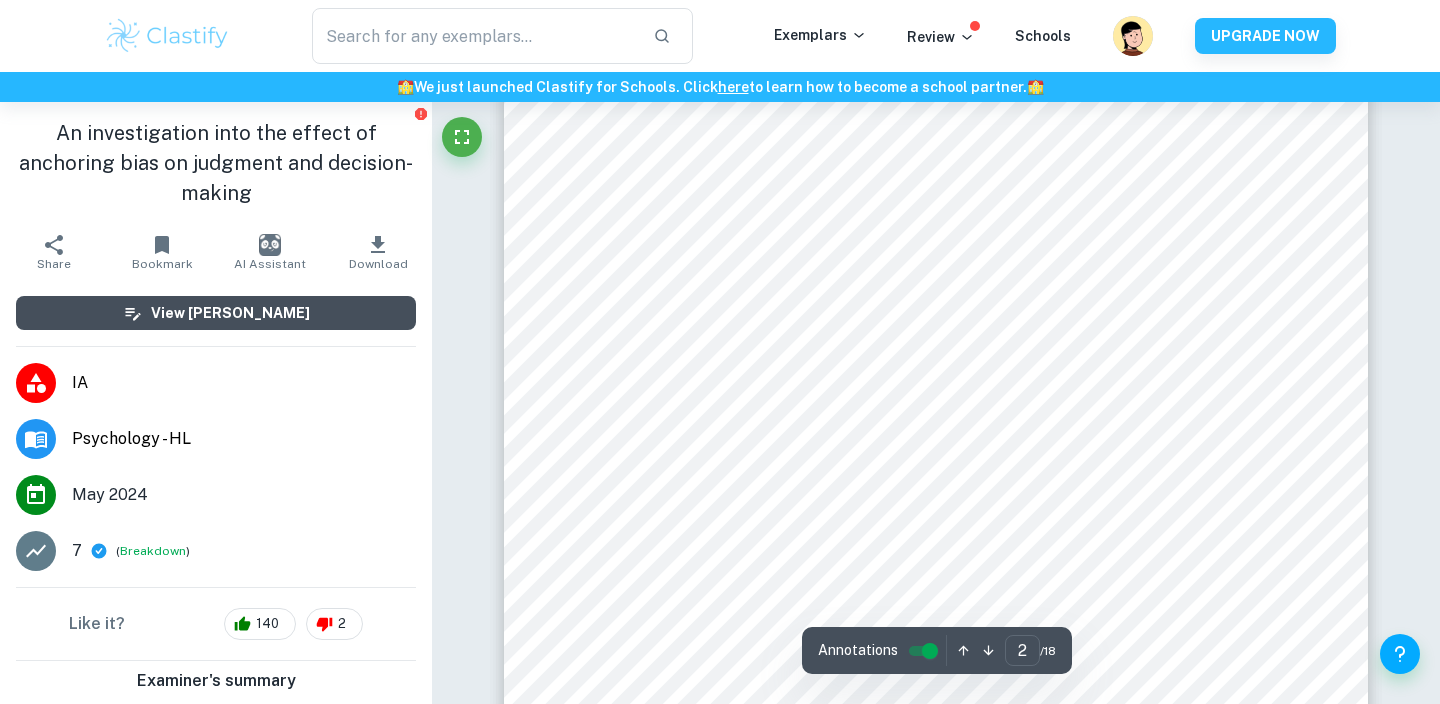 click on "View [PERSON_NAME]" at bounding box center [216, 313] 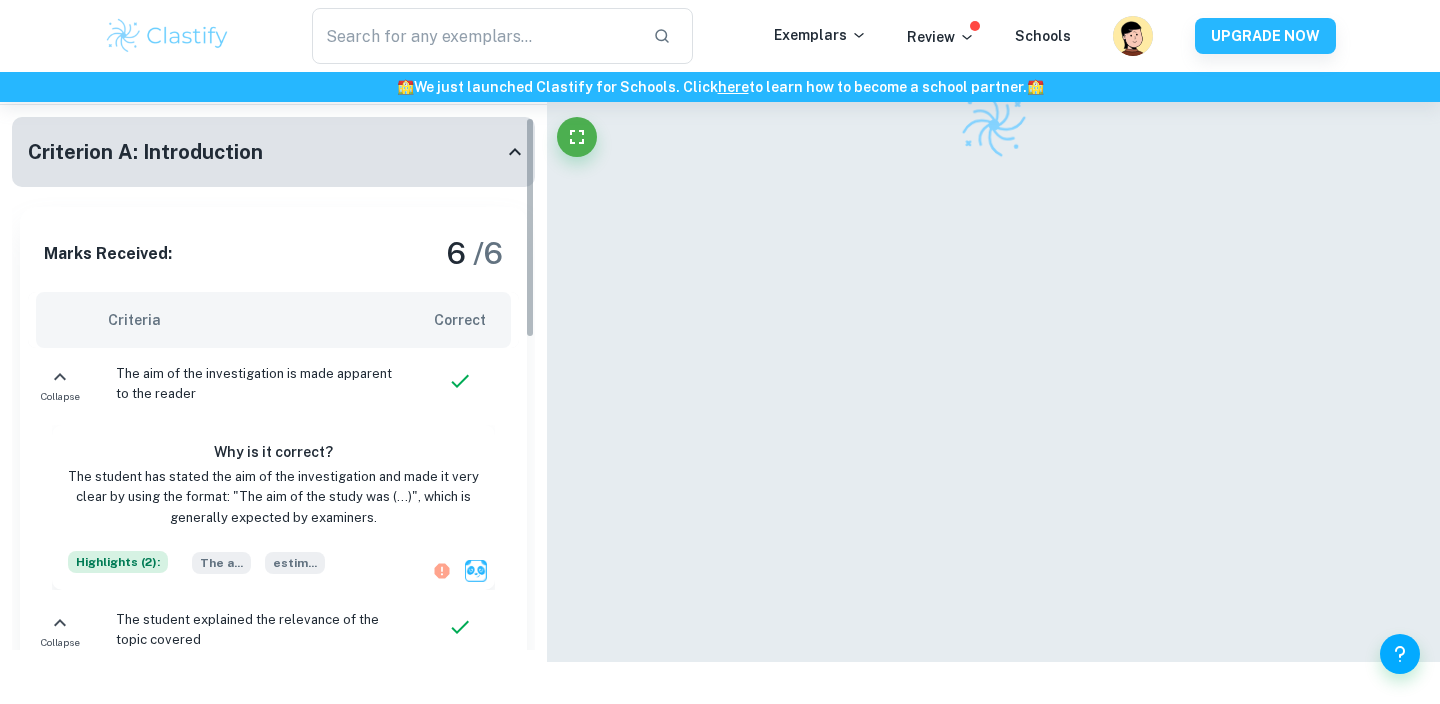 scroll, scrollTop: 102, scrollLeft: 0, axis: vertical 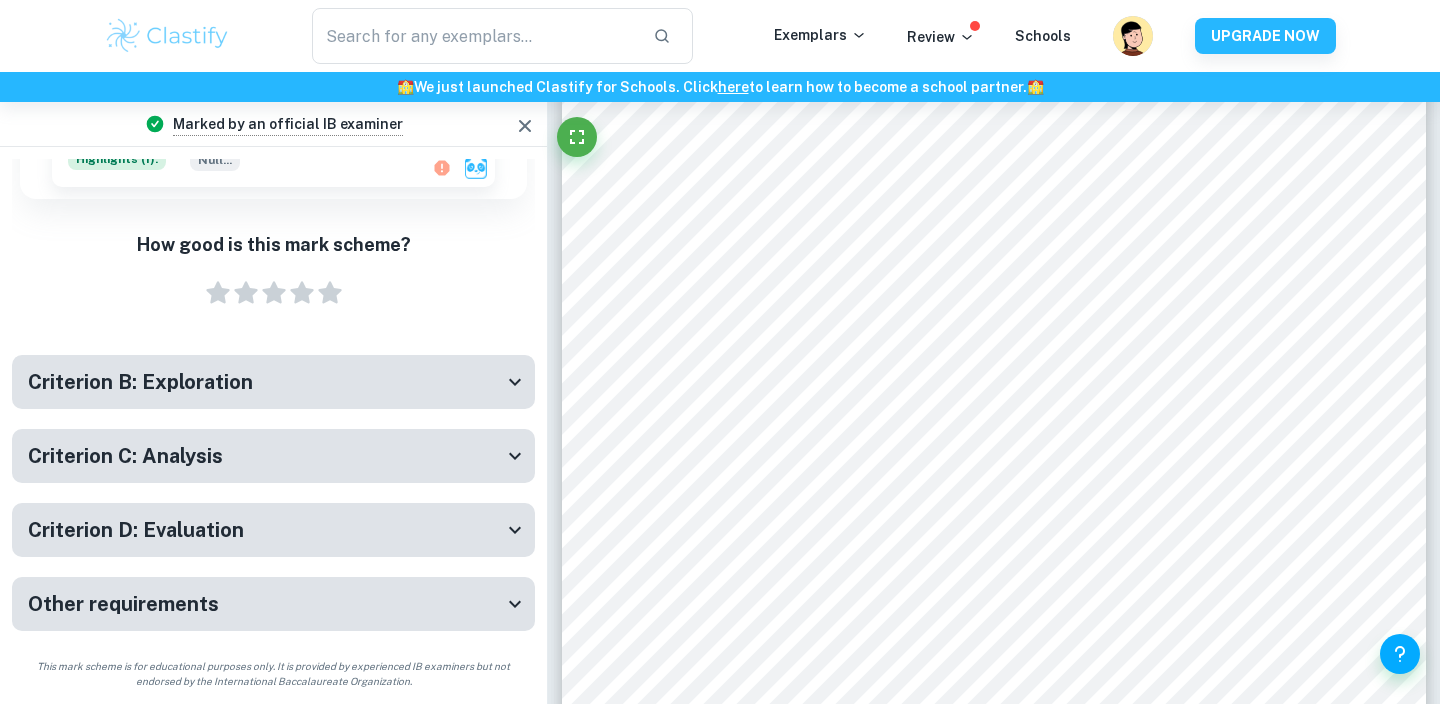 click on "Criterion D: Evaluation" at bounding box center (265, 530) 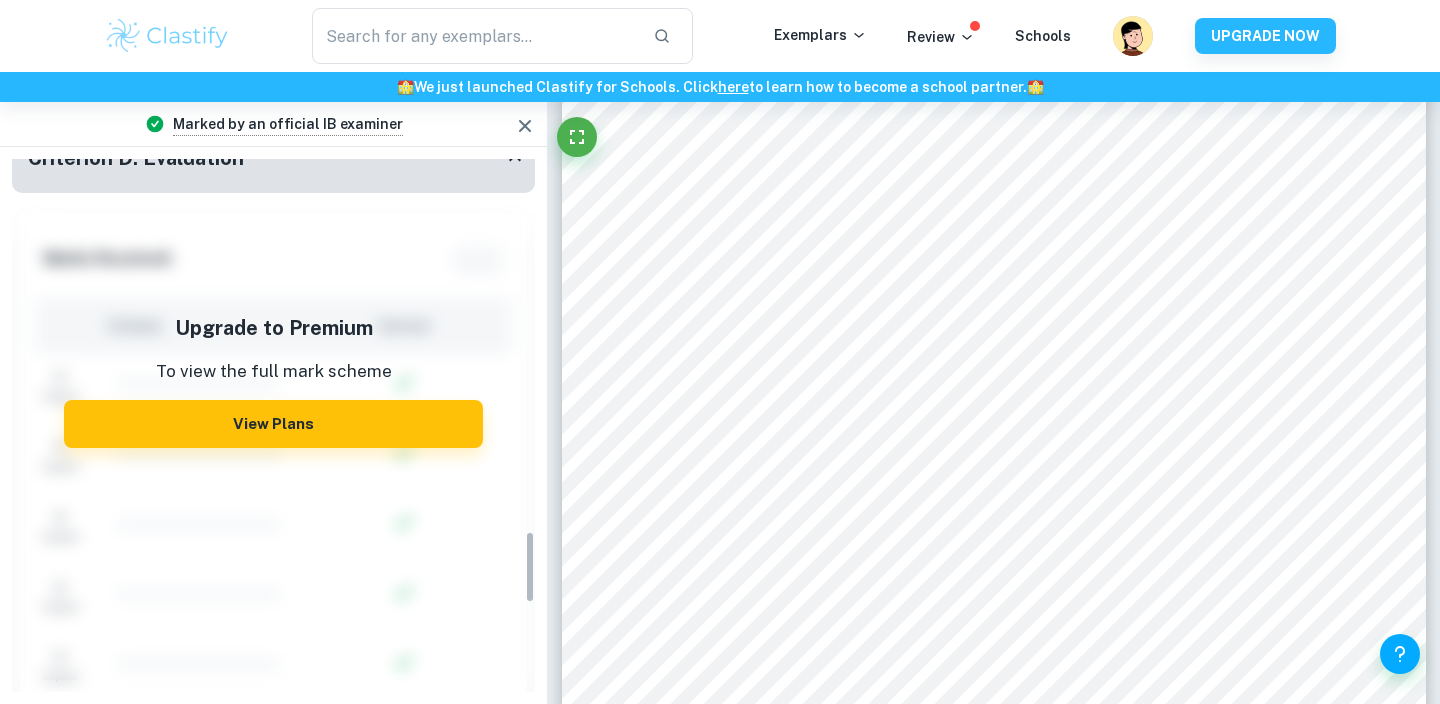 scroll, scrollTop: 2750, scrollLeft: 0, axis: vertical 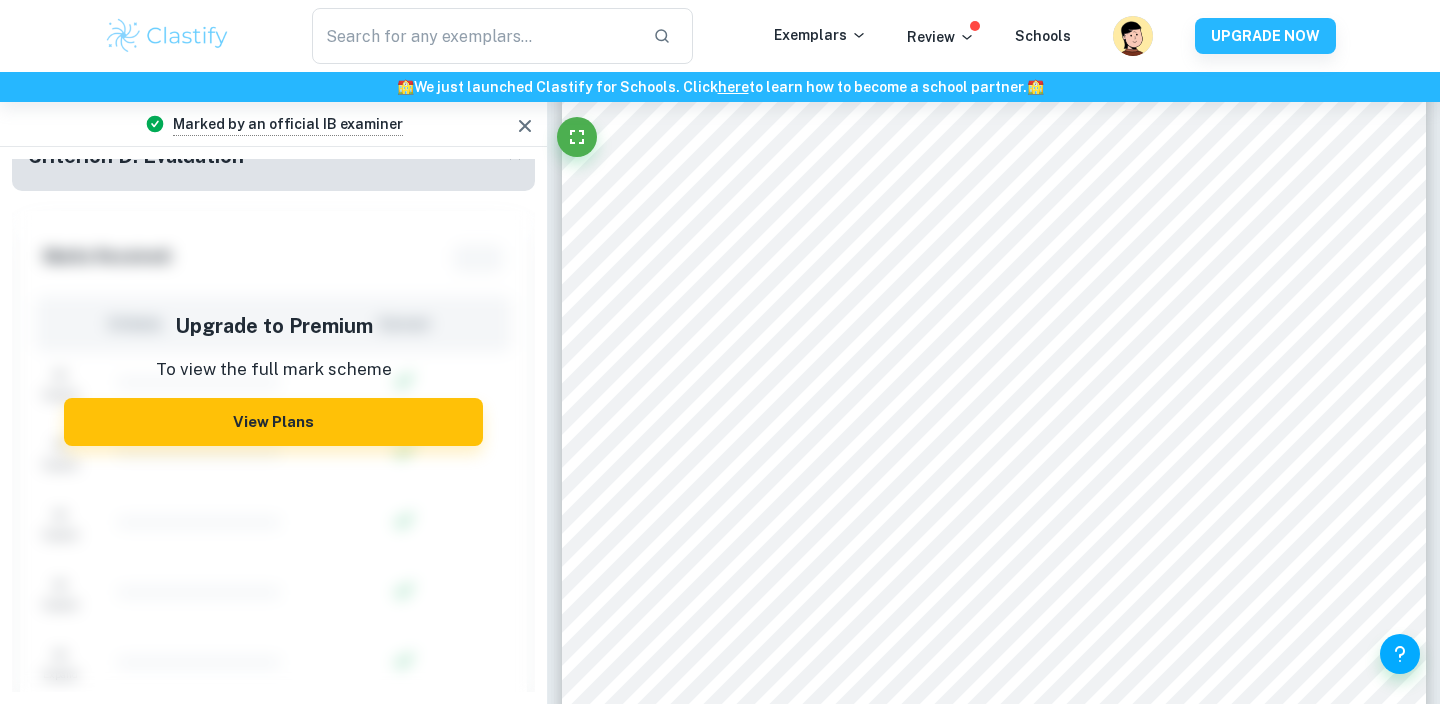 click 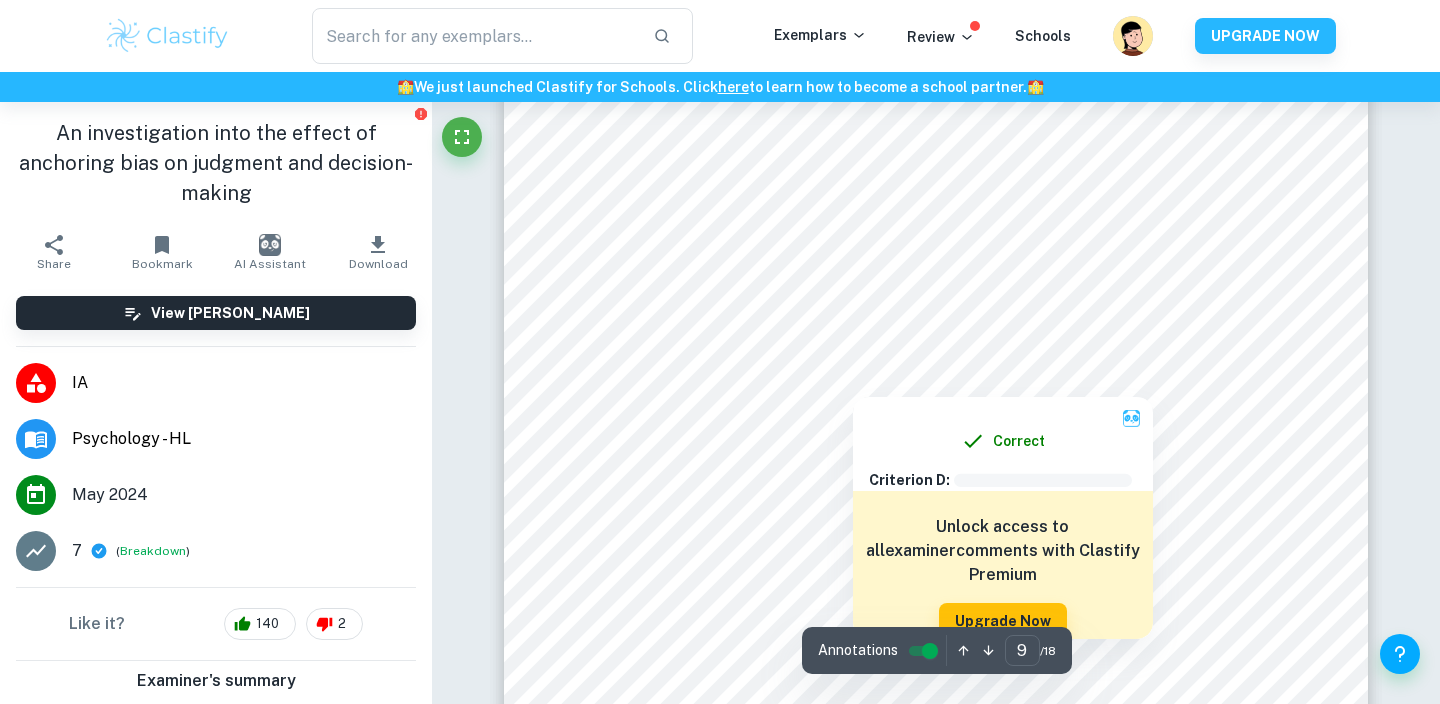 scroll, scrollTop: 10022, scrollLeft: 0, axis: vertical 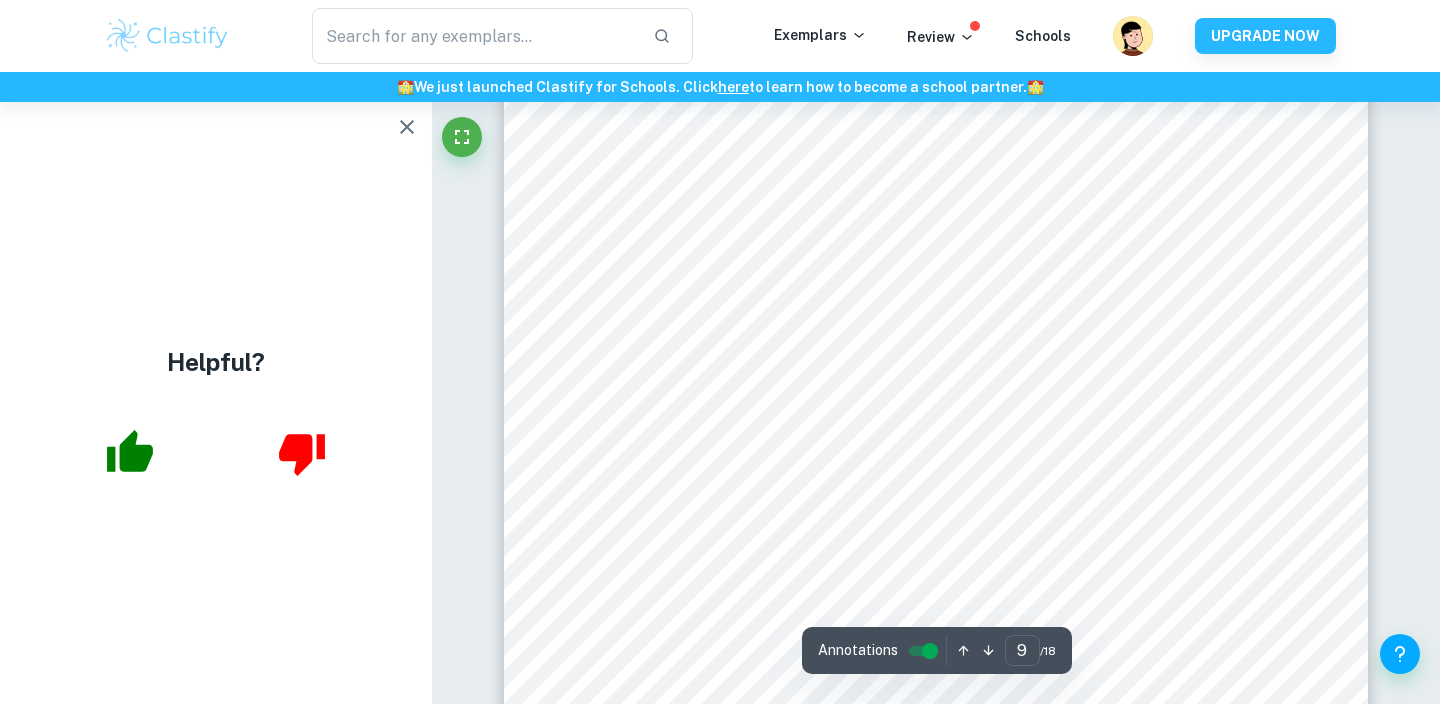click 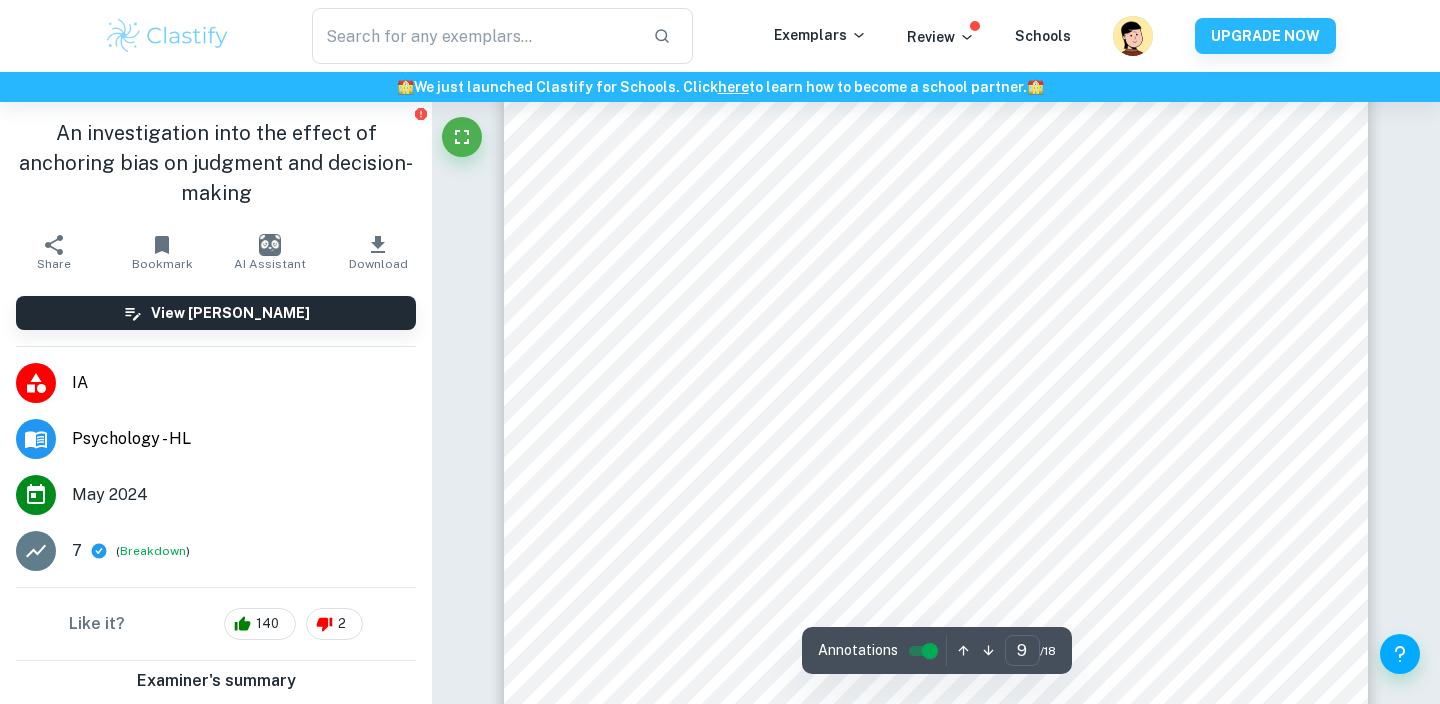 scroll, scrollTop: 9503, scrollLeft: 0, axis: vertical 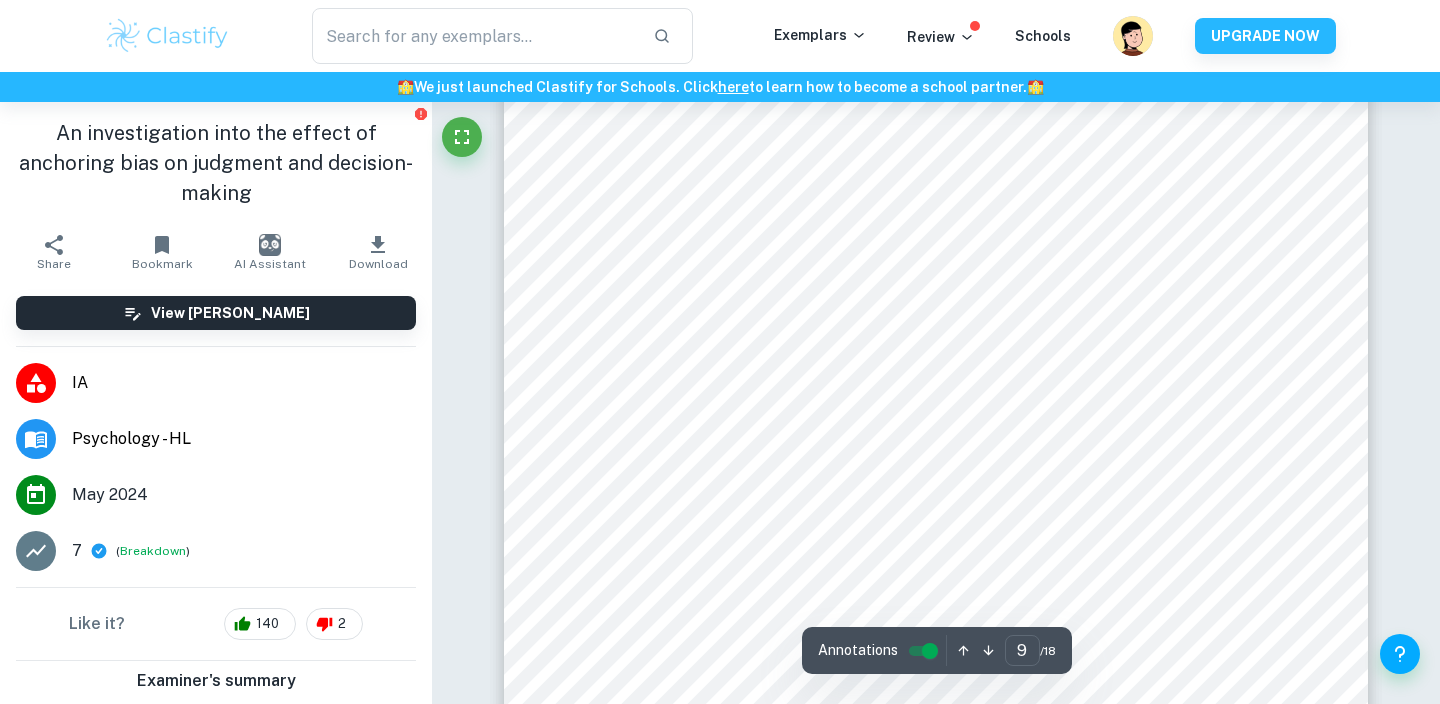 click 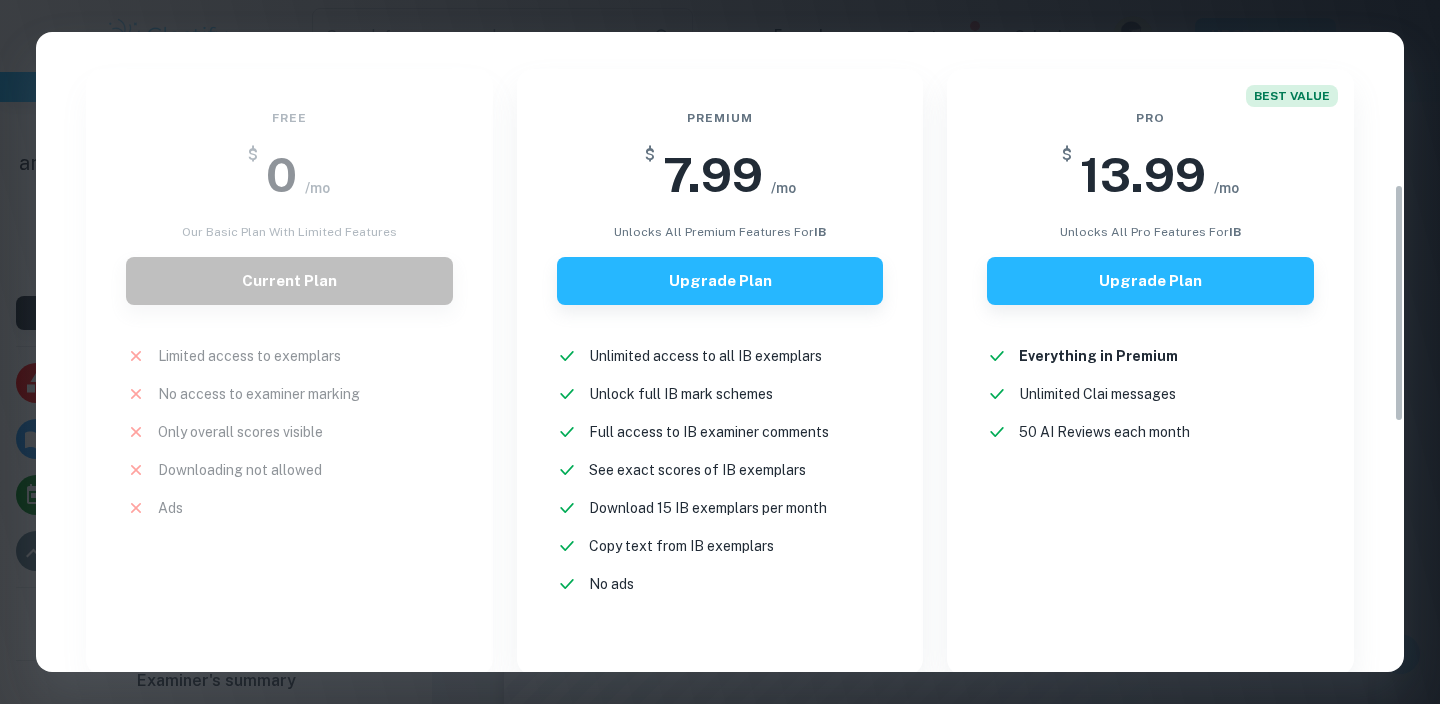 scroll, scrollTop: 382, scrollLeft: 0, axis: vertical 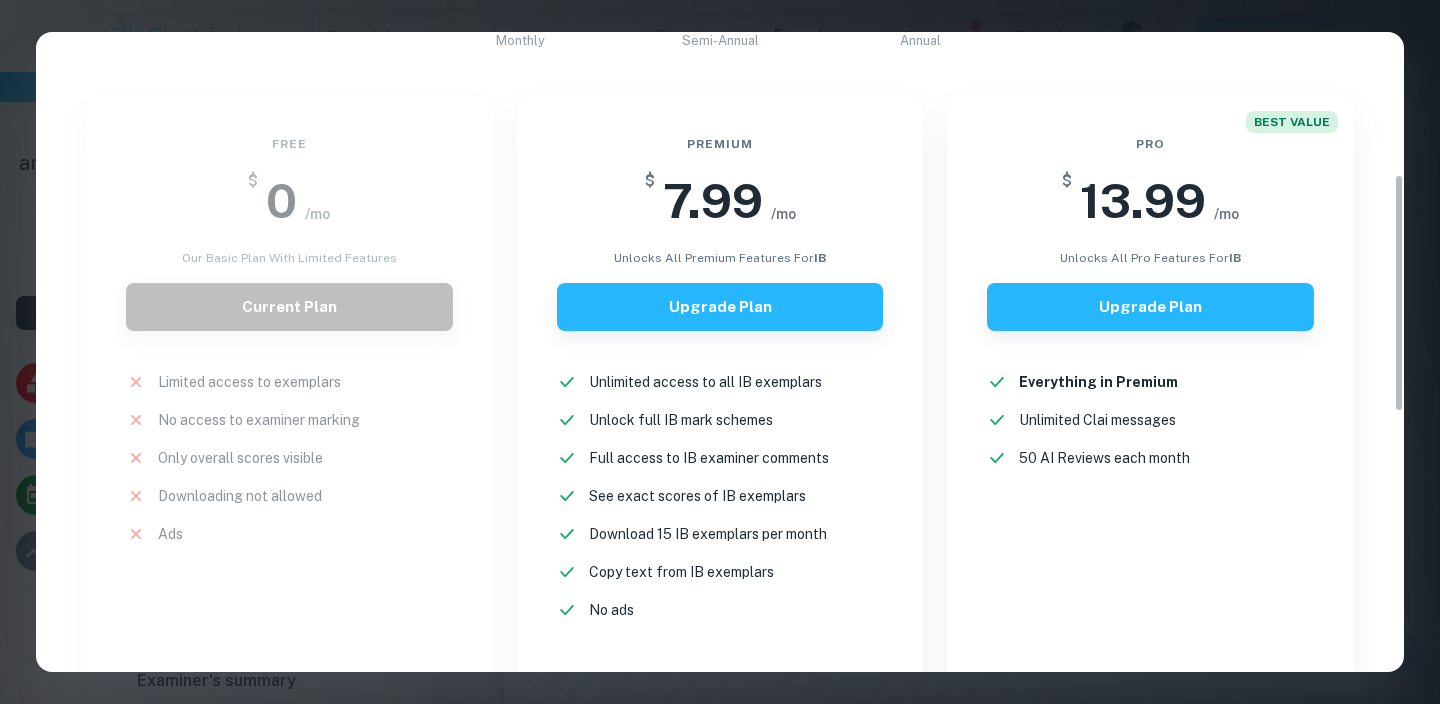 click on "Easily Ace Your IB Coursework & Crush College Essays with  Clastify Premium The quality of your education determines the success of your future. For a fraction of the cost of a tutor or prep course, you gain access to the same strategies and insights that have helped countless students ace their IB coursework and college applications. It's a small investment, with a potentially life-changing return. Moderated by ex-admission officers and official IB examiners with 10+ years of experience IB COLLEGE IB + COLLEGE Monthly Semi-Annual Annual Save  40% Free $ 0 /mo Our basic plan with limited features Current Plan Limited access to exemplars New! No access to examiner marking New! Only overall scores visible New! Downloading not allowed New! Ads New! Premium $ 7.99 /mo unlocks all premium features for  IB Upgrade Plan Unlimited access to all IB exemplars New! Unlock full IB mark schemes New! Full access to IB examiner comments New! See exact scores of IB exemplars New! Download 15 IB exemplars per month New! New!" at bounding box center [720, 352] 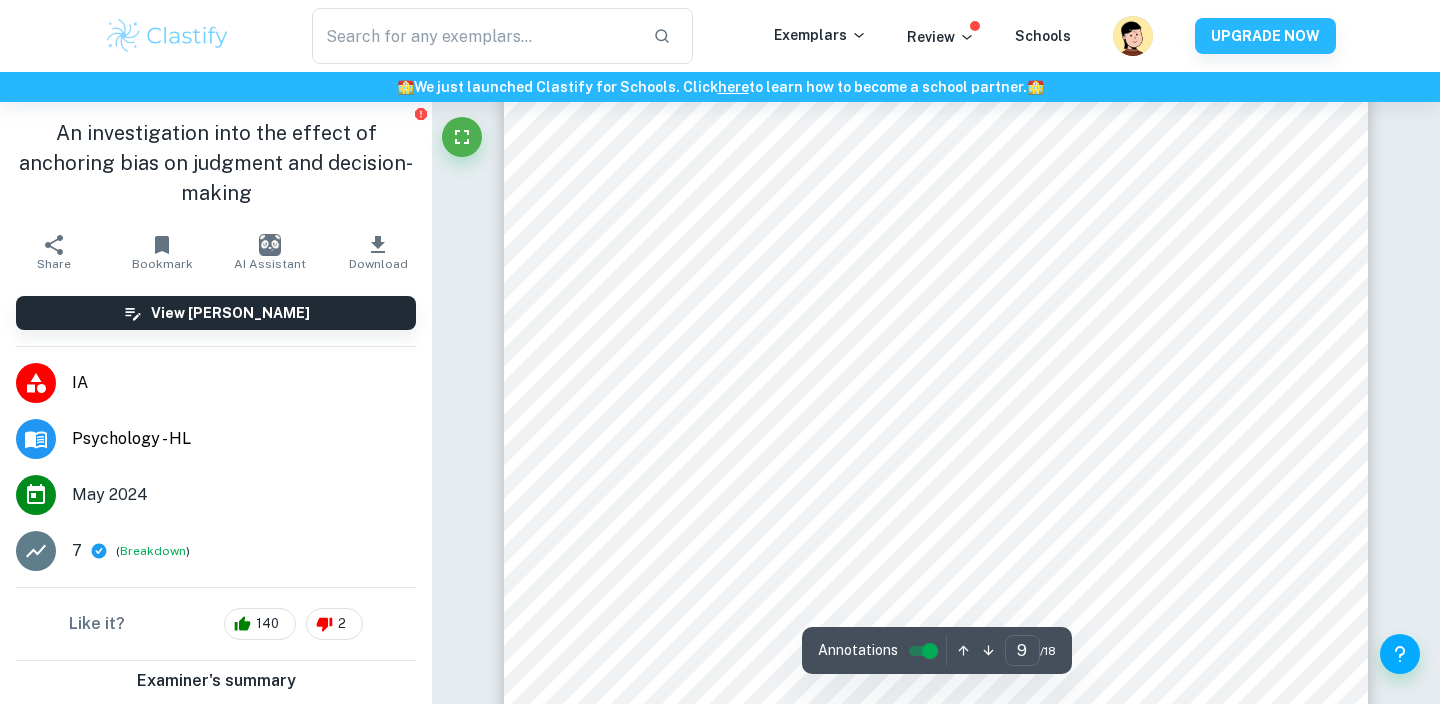 scroll, scrollTop: 9543, scrollLeft: 0, axis: vertical 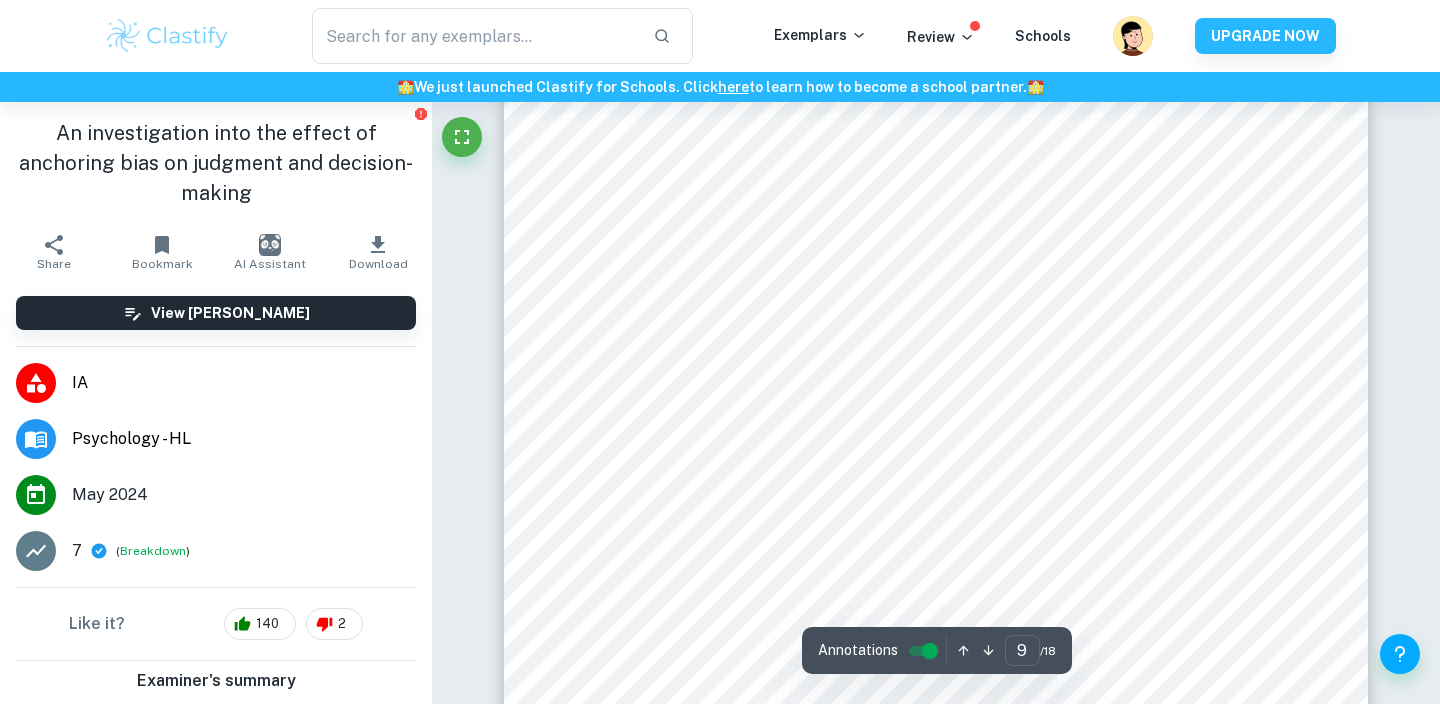 type 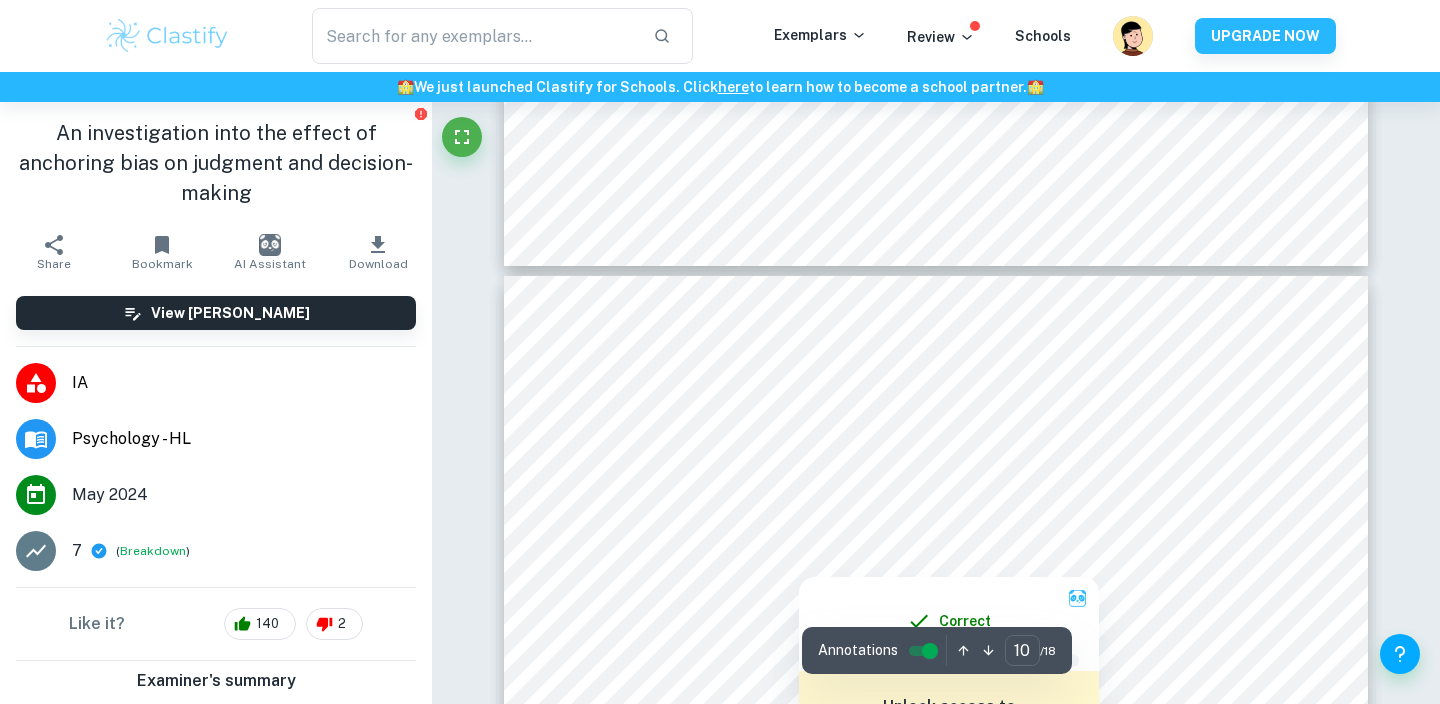 scroll, scrollTop: 10414, scrollLeft: 0, axis: vertical 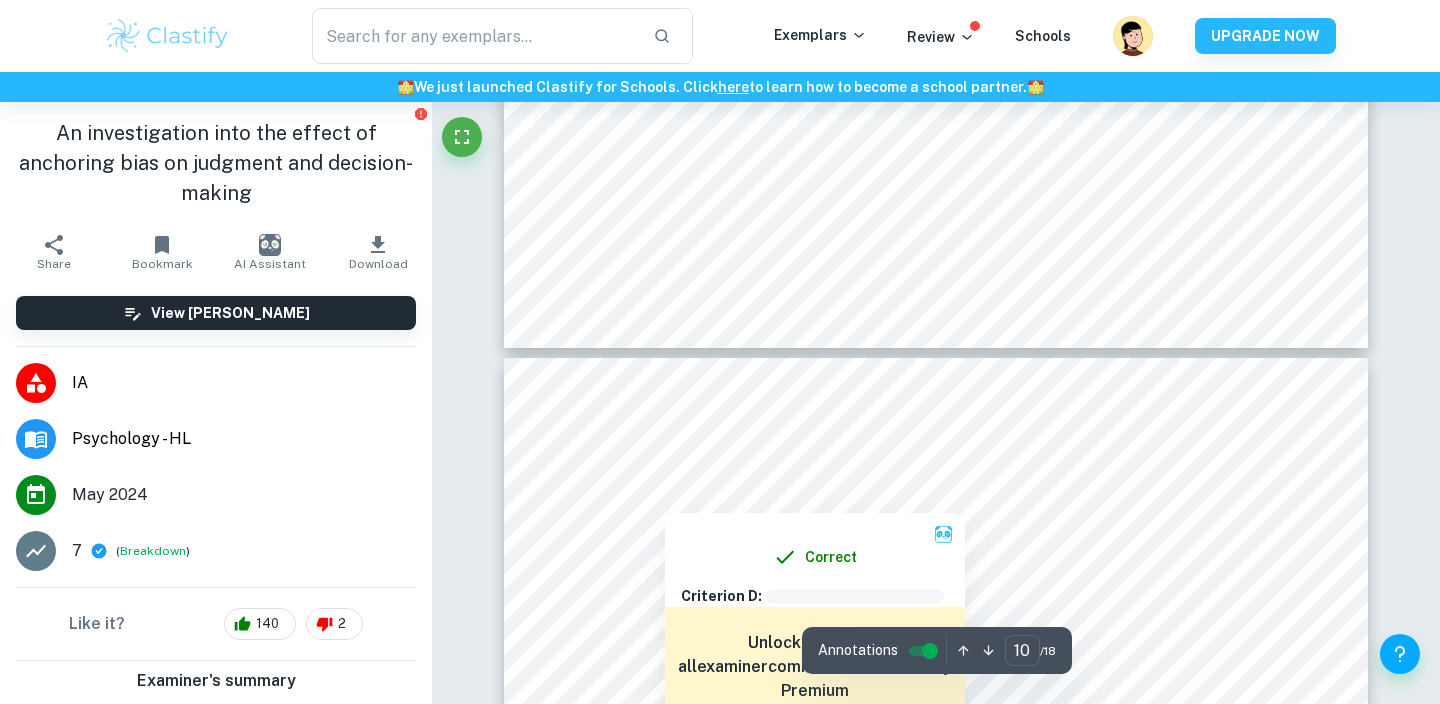type on "9" 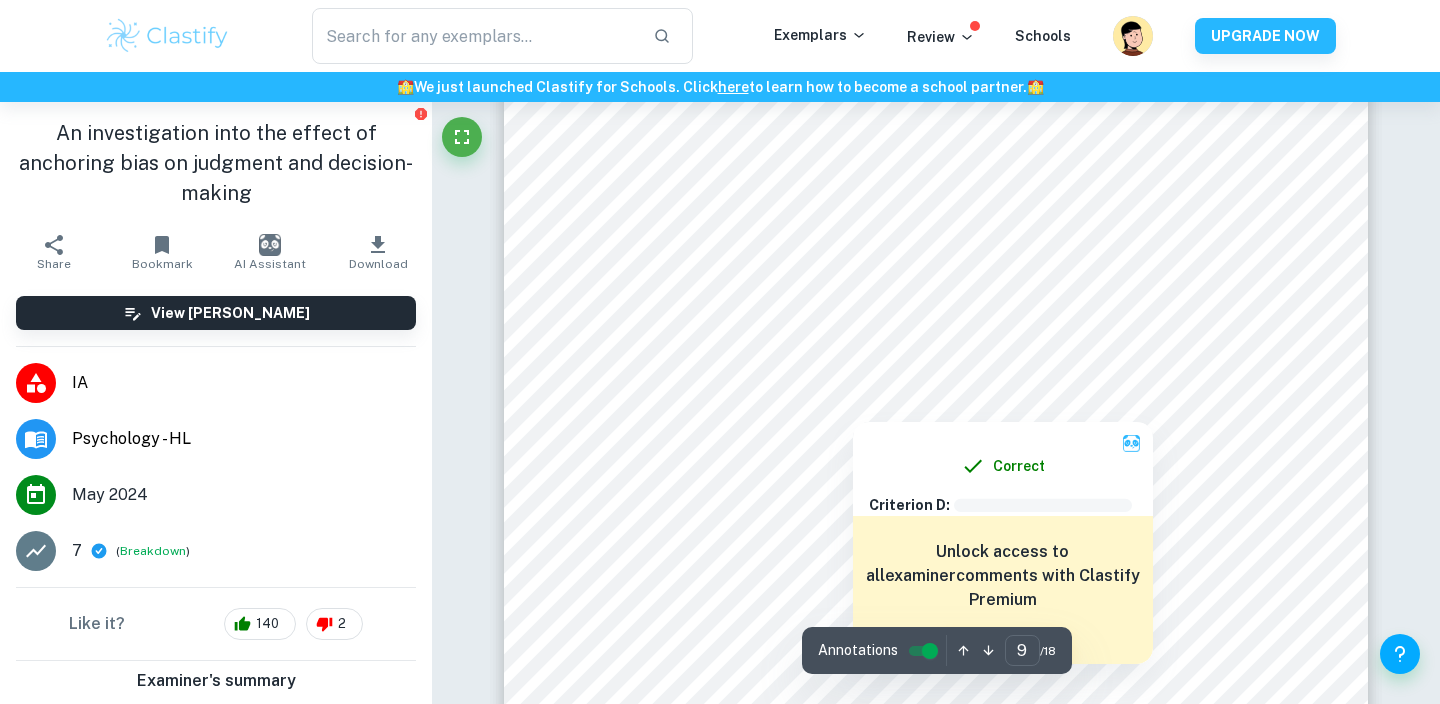 scroll, scrollTop: 9768, scrollLeft: 0, axis: vertical 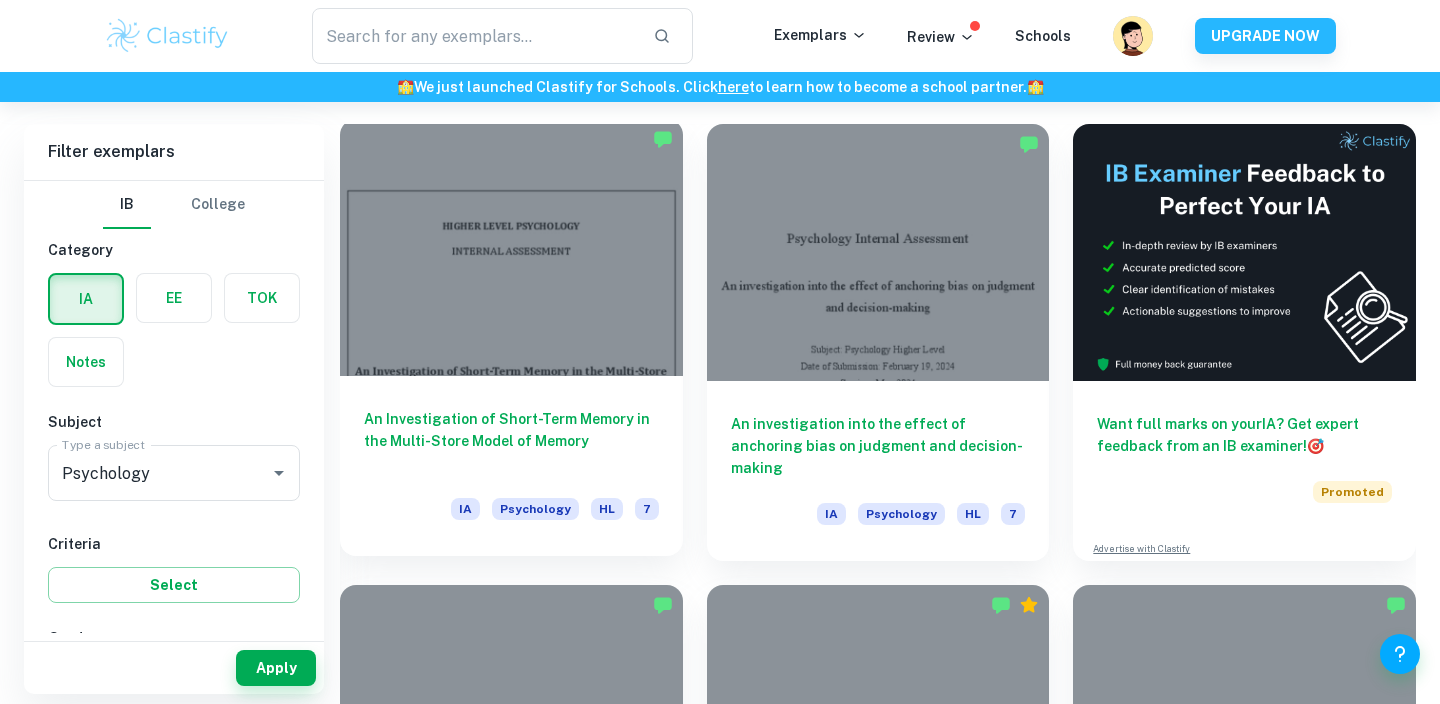 click at bounding box center (511, 247) 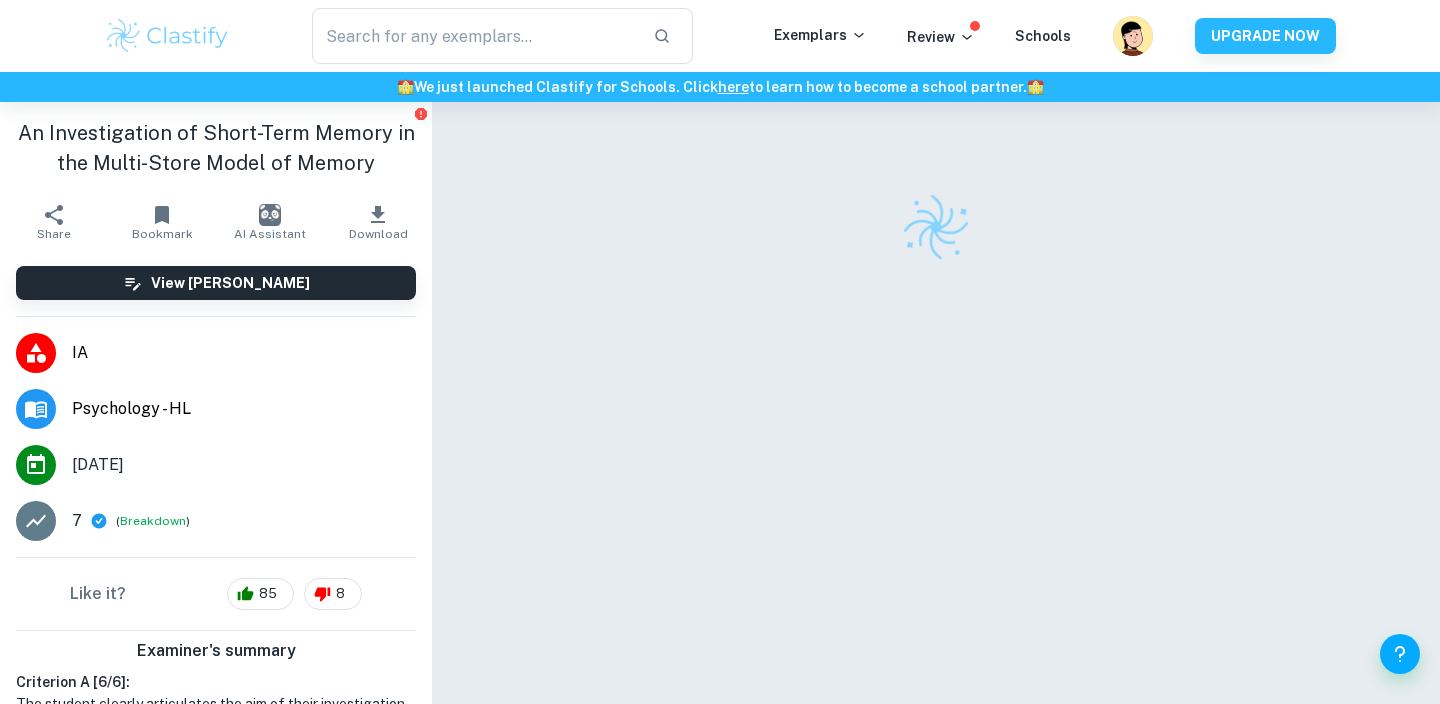 scroll, scrollTop: 0, scrollLeft: 0, axis: both 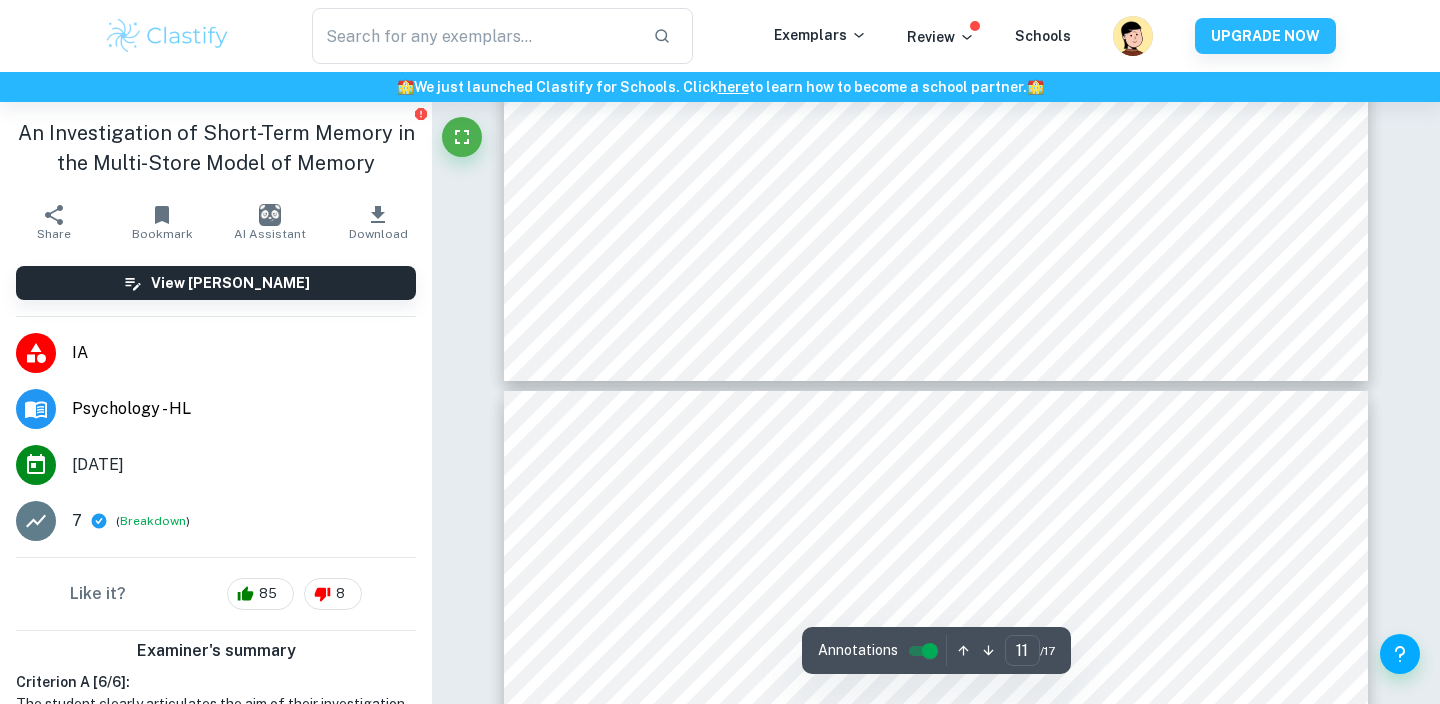type on "10" 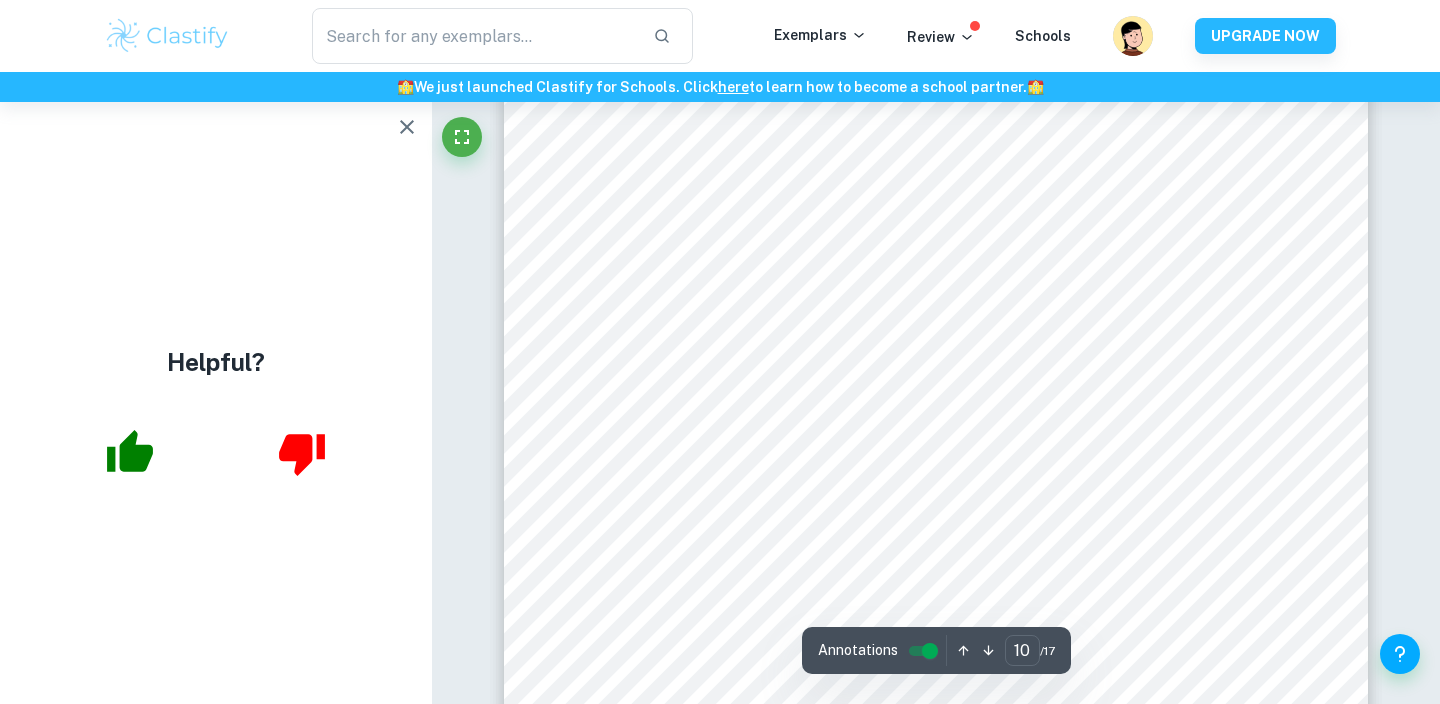scroll, scrollTop: 10652, scrollLeft: 0, axis: vertical 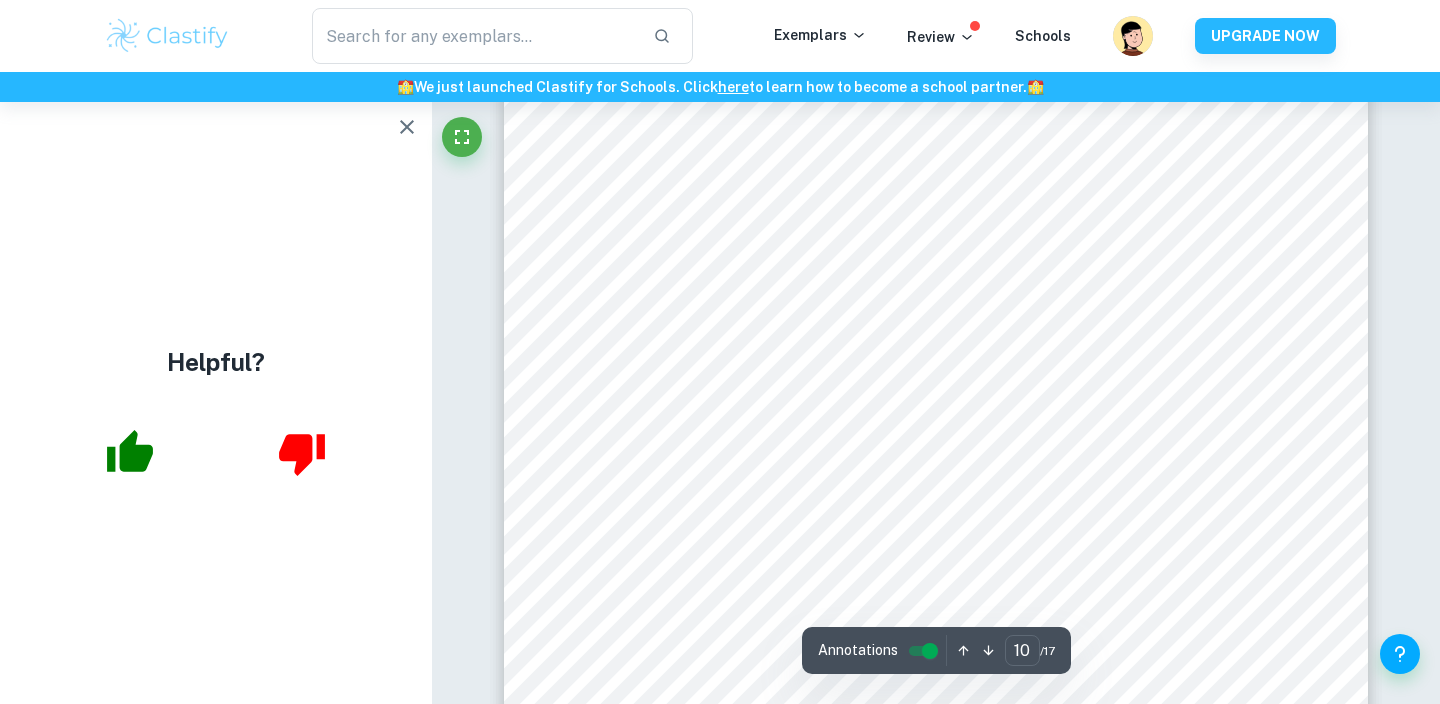click 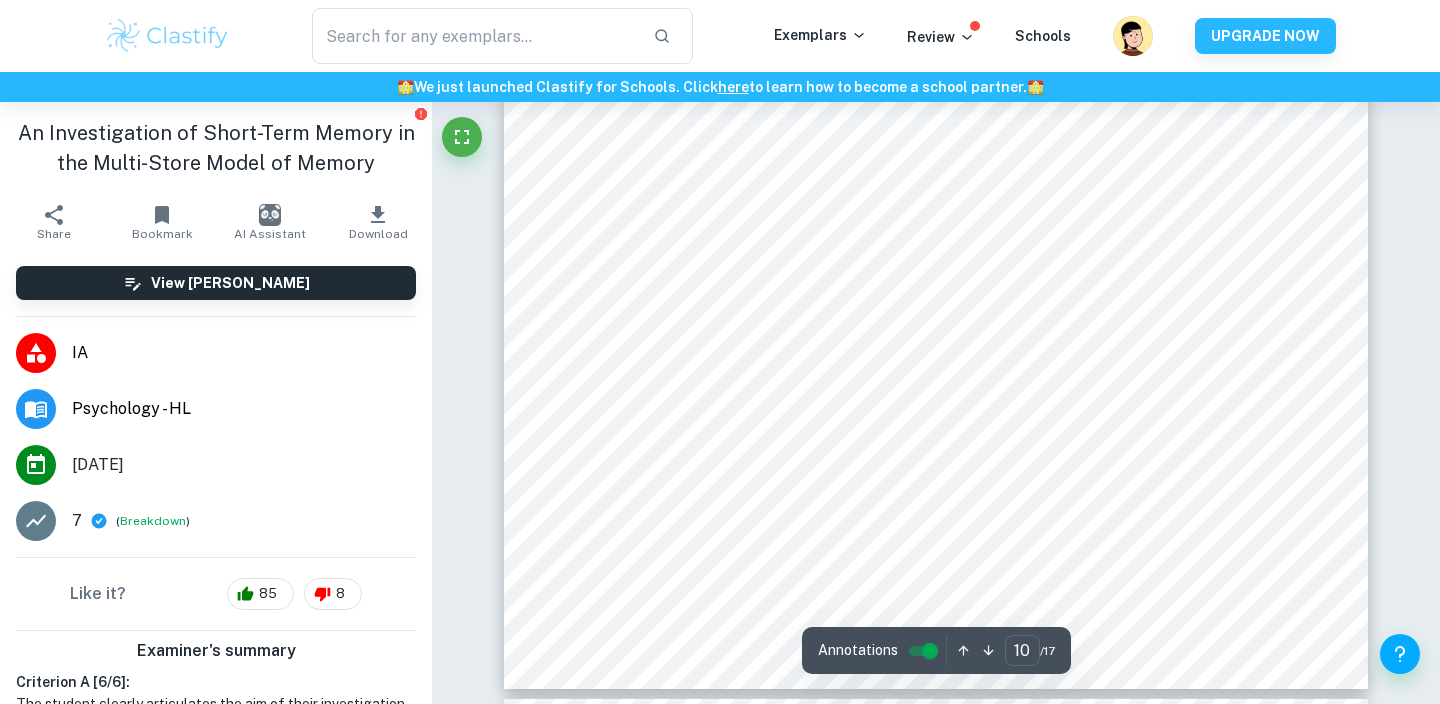 scroll, scrollTop: 11133, scrollLeft: 0, axis: vertical 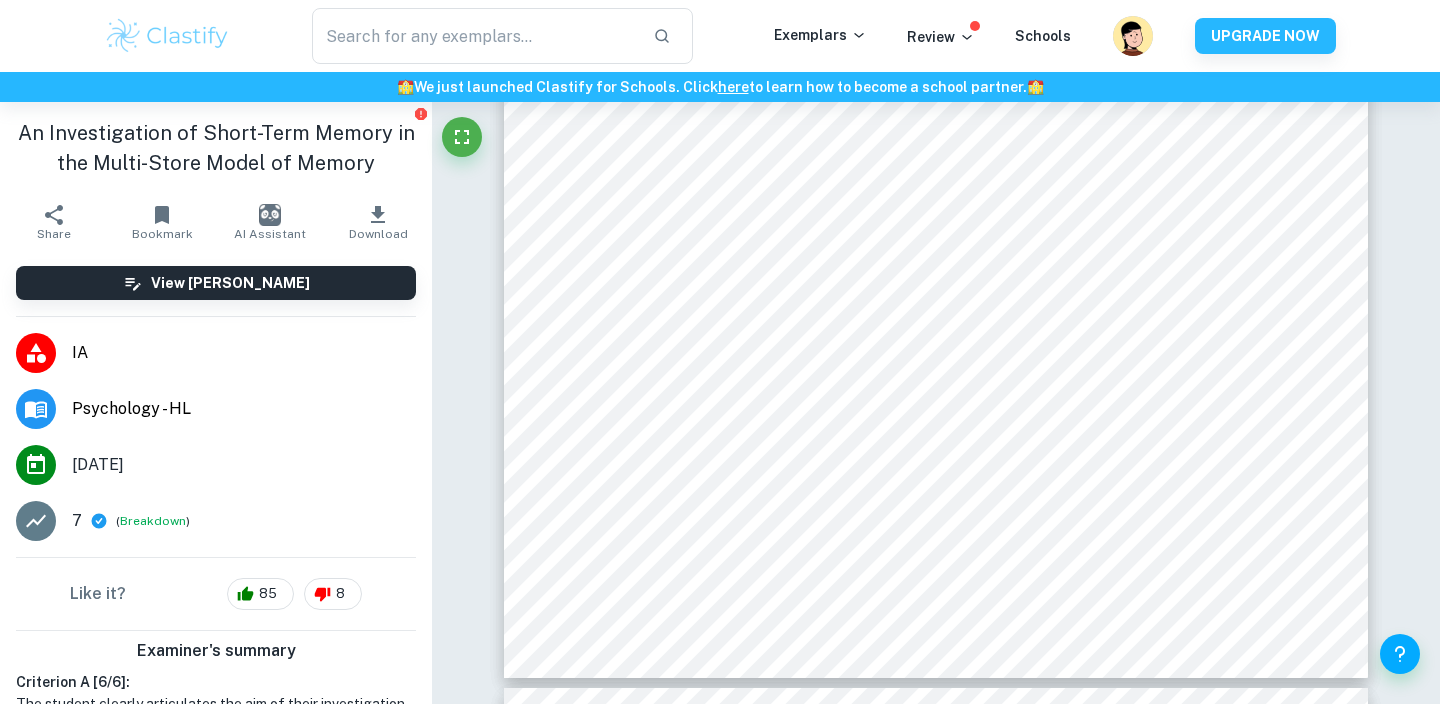 click at bounding box center [167, 36] 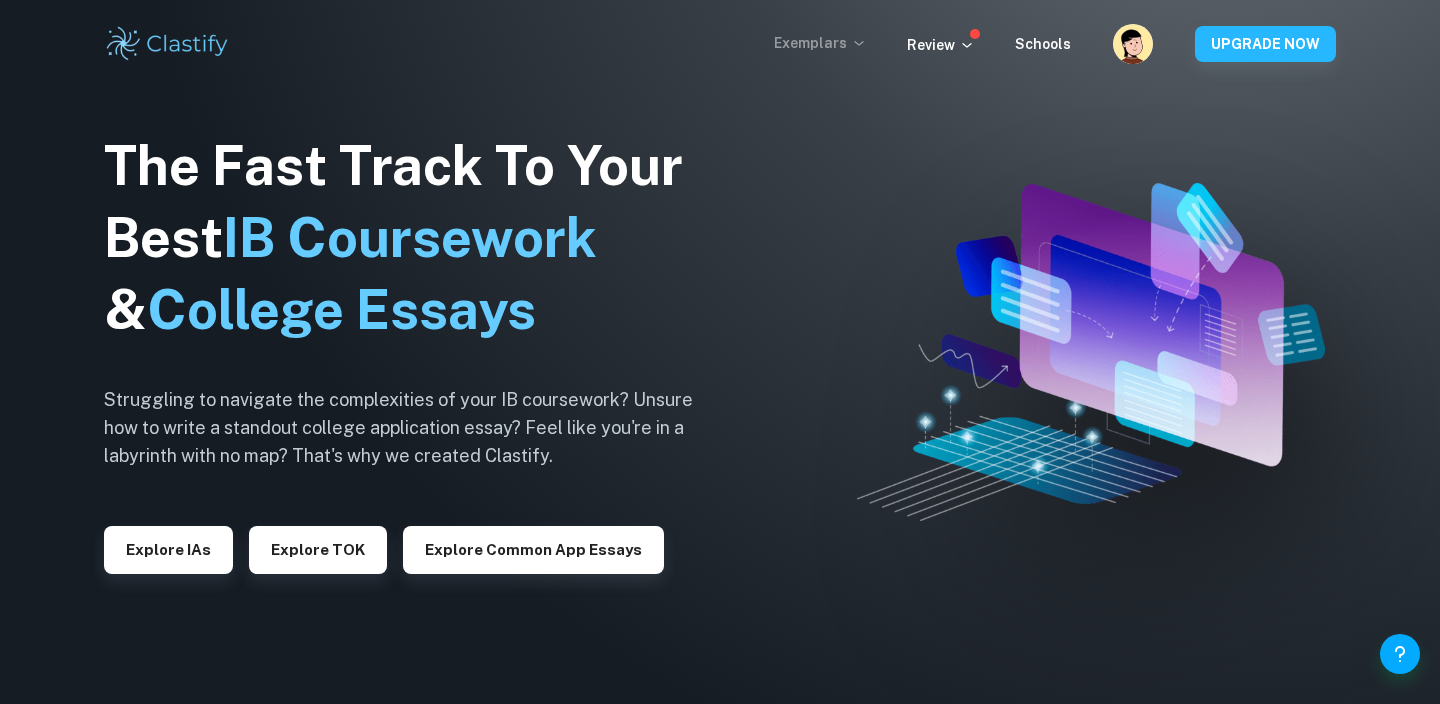 click on "Exemplars" at bounding box center (820, 43) 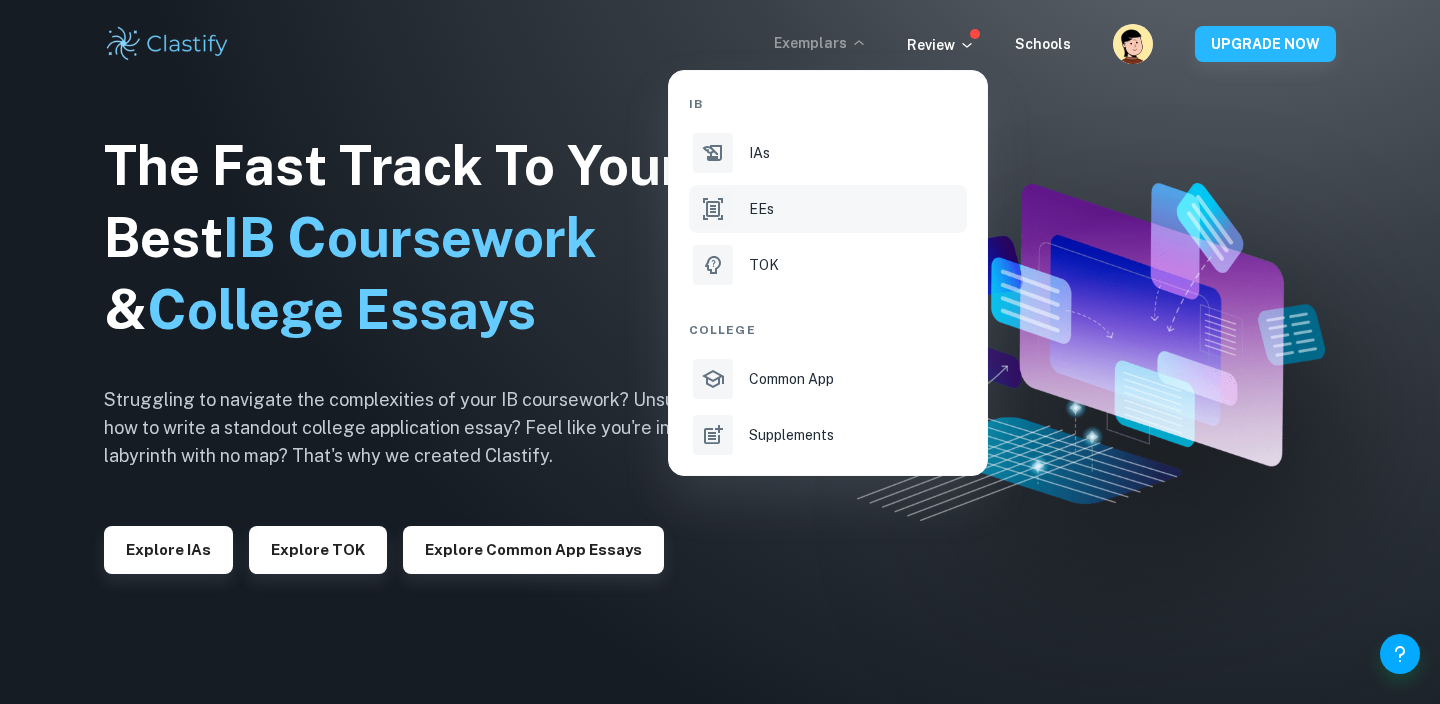 click on "EEs" at bounding box center [856, 209] 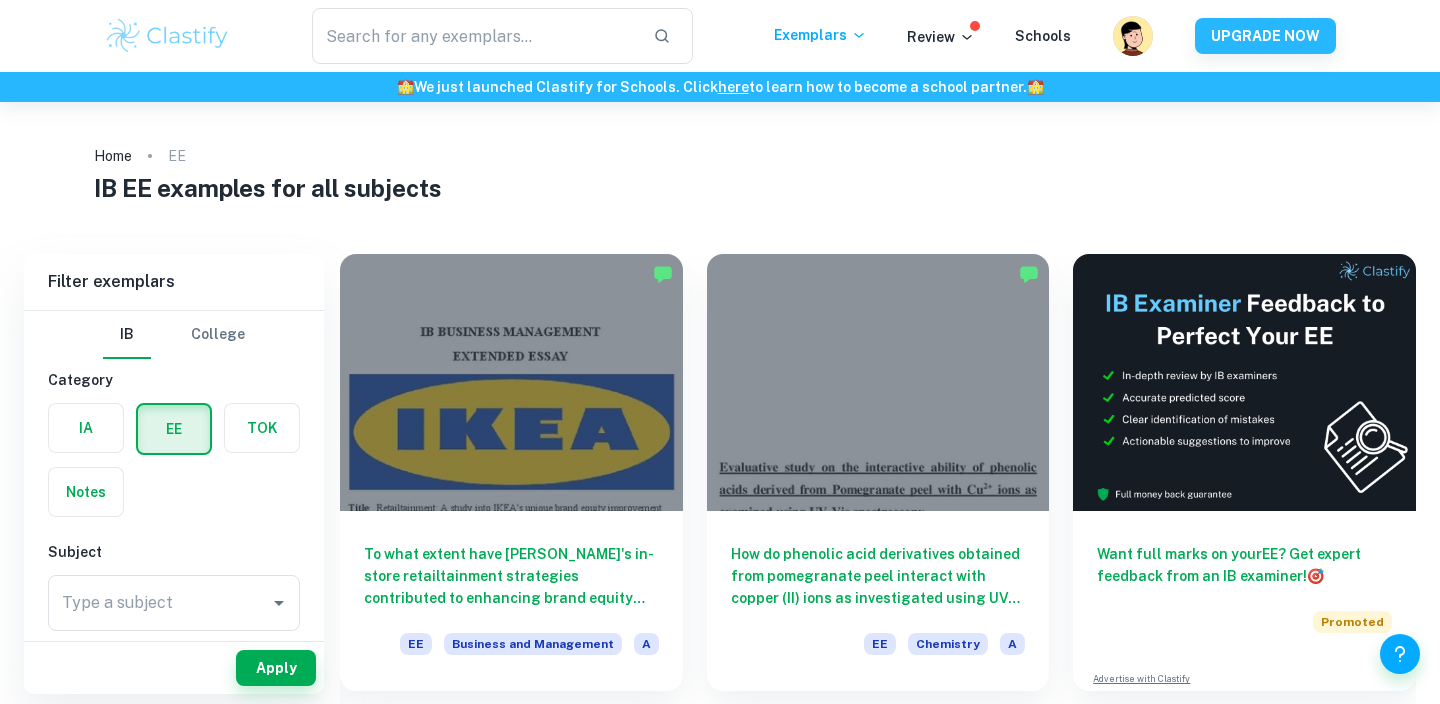 scroll, scrollTop: 0, scrollLeft: 0, axis: both 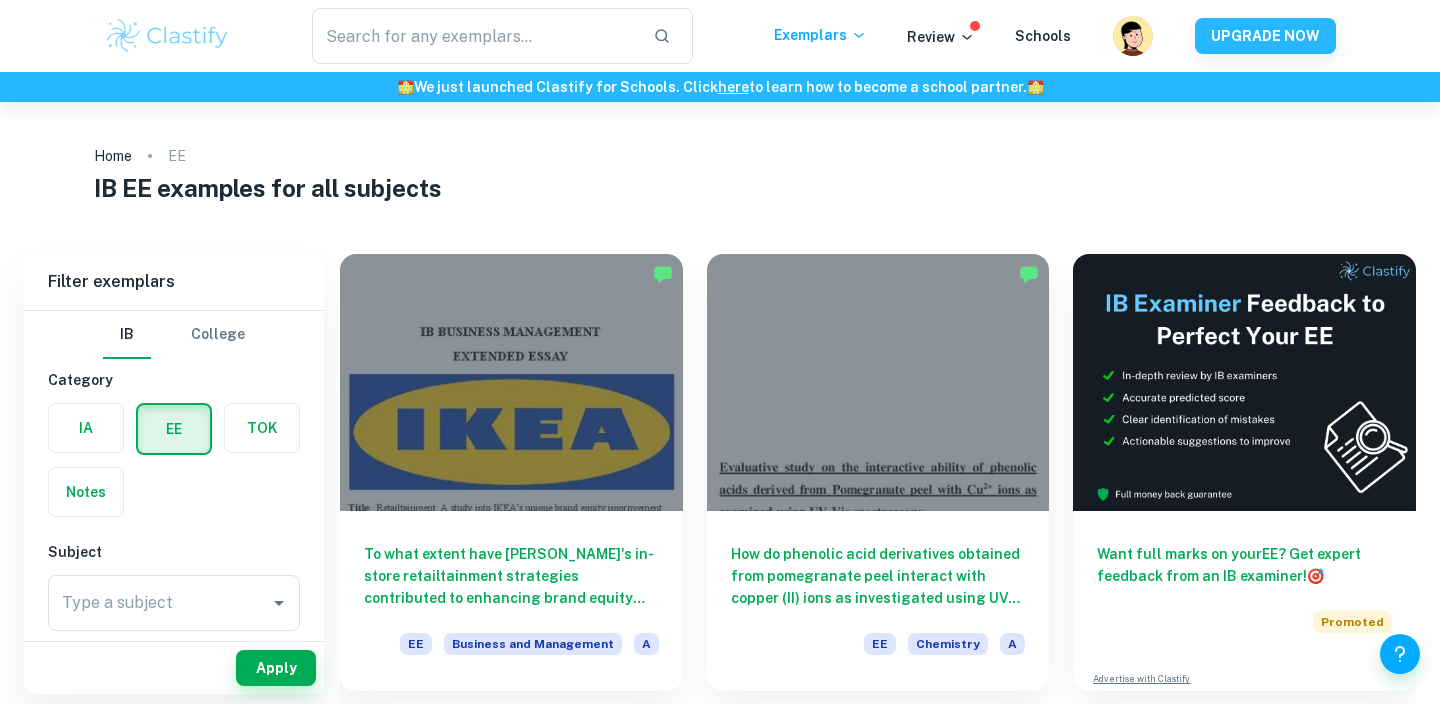 click on "How do phenolic acid derivatives obtained from pomegranate peel interact with copper (II) ions as investigated using UV-Visible Spectroscopy? EE Chemistry A" at bounding box center (866, 460) 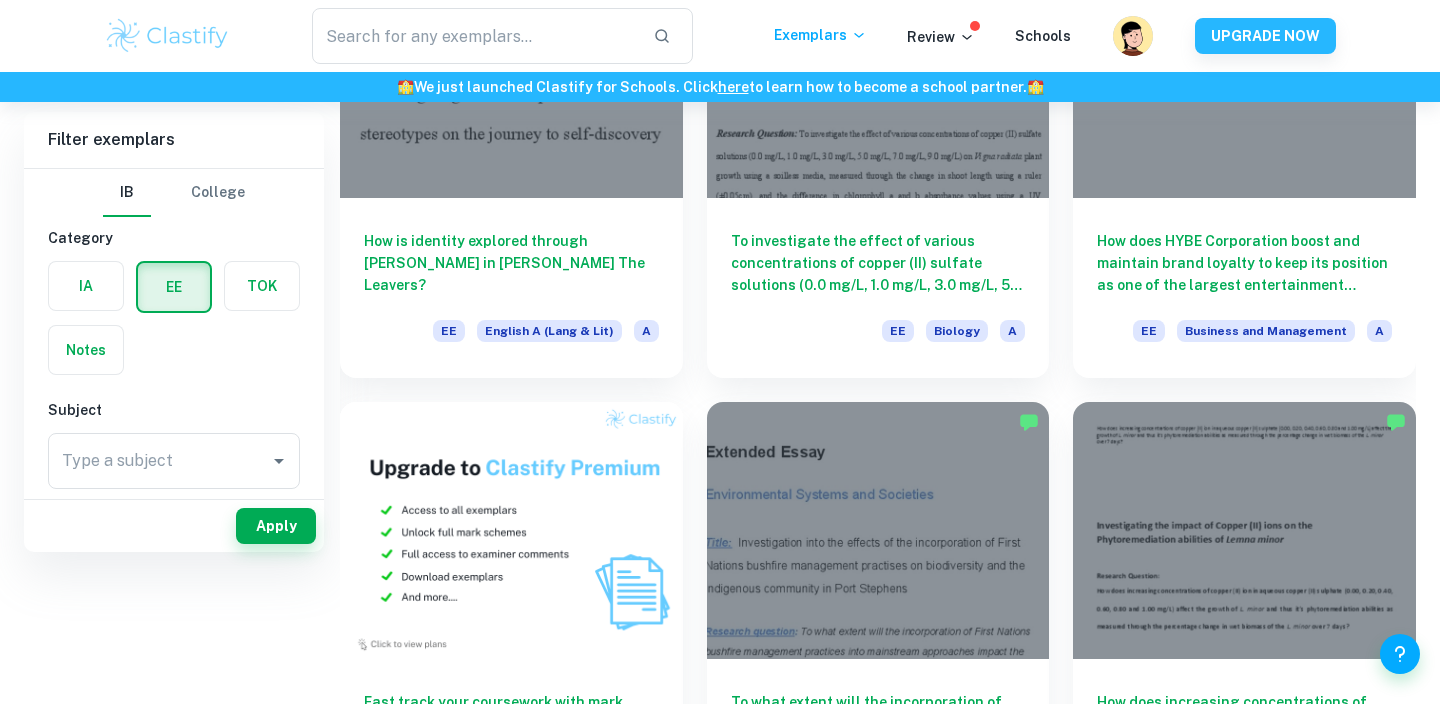 scroll, scrollTop: 0, scrollLeft: 0, axis: both 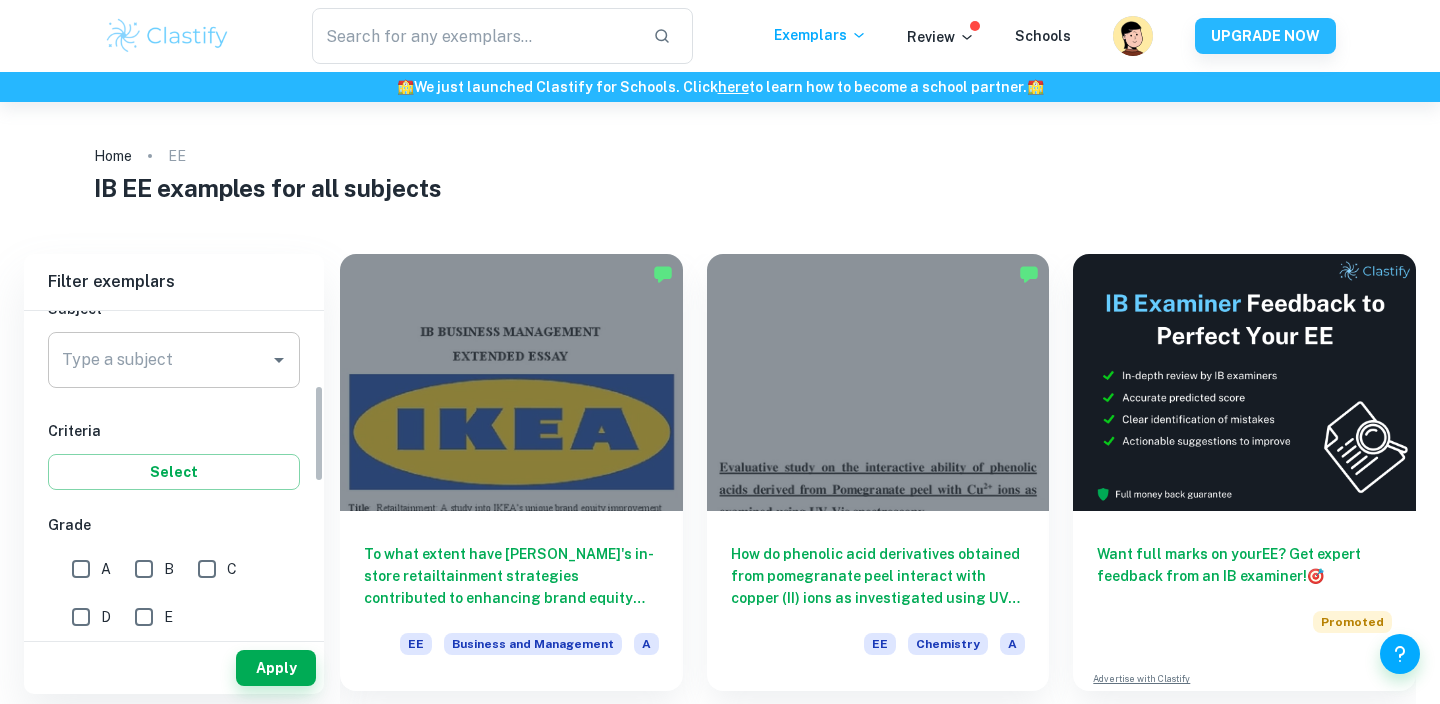 click 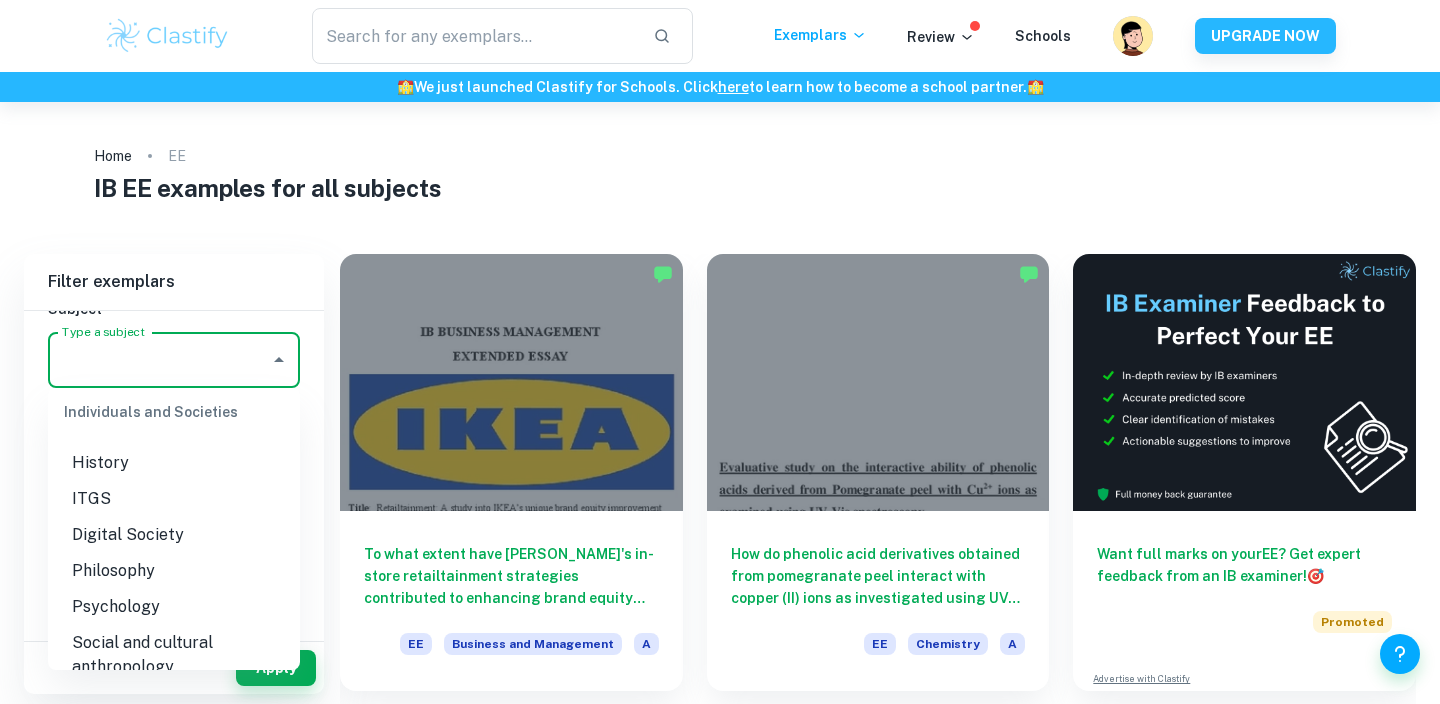 scroll, scrollTop: 1944, scrollLeft: 0, axis: vertical 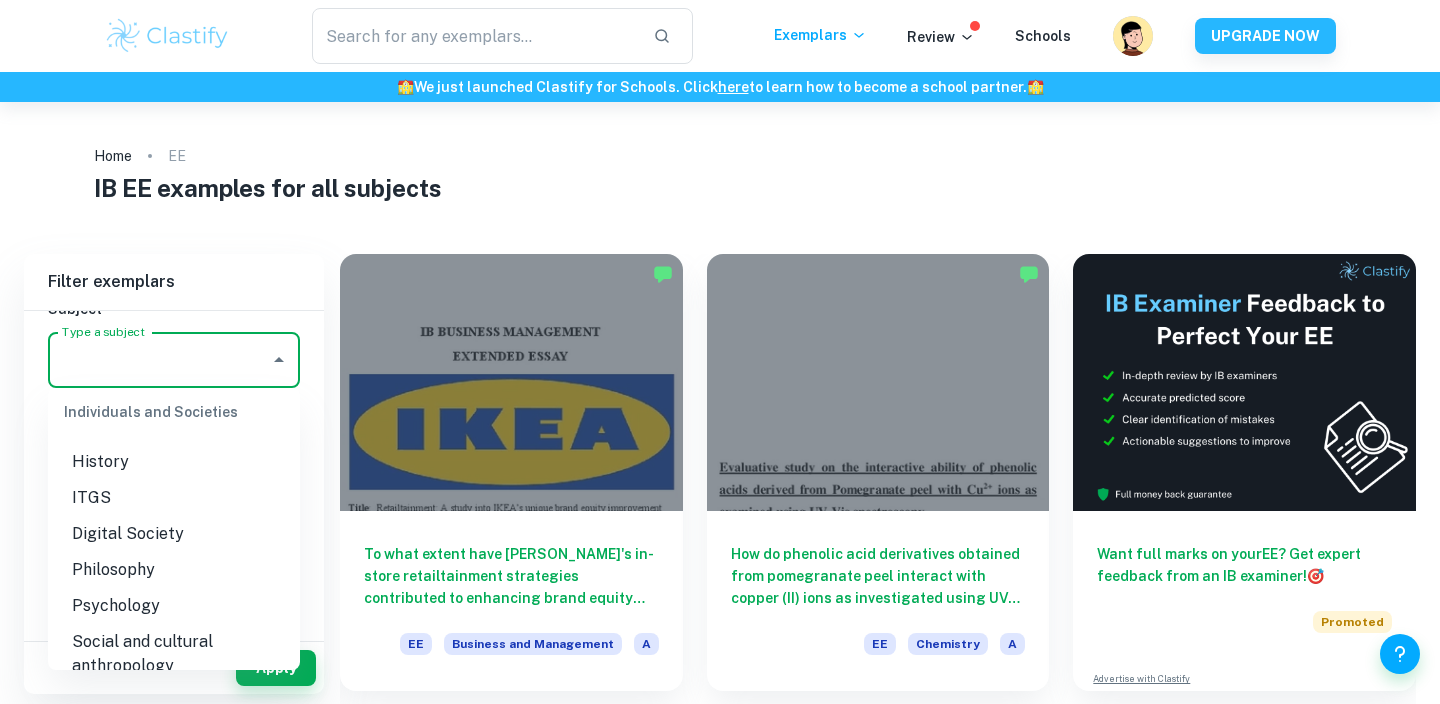 click on "Psychology" at bounding box center [174, 606] 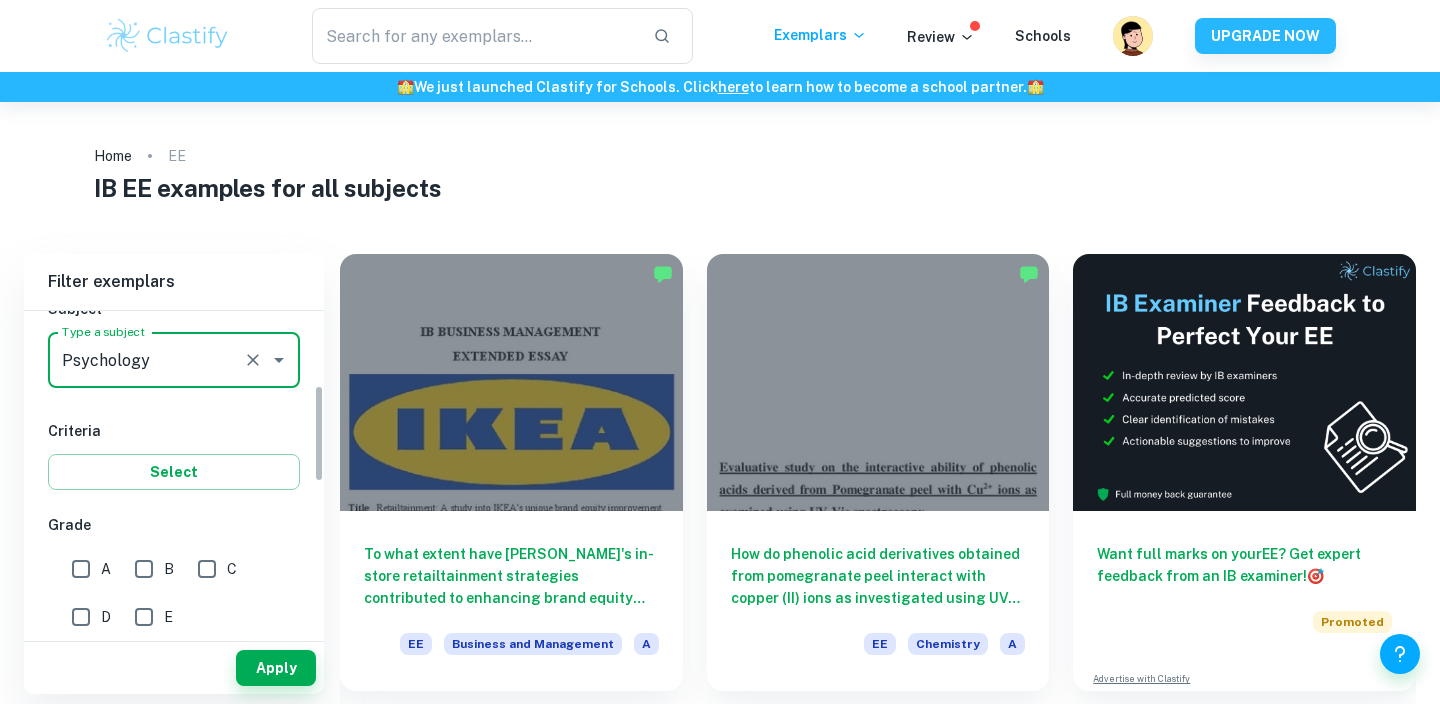 click on "Apply" at bounding box center (174, 668) 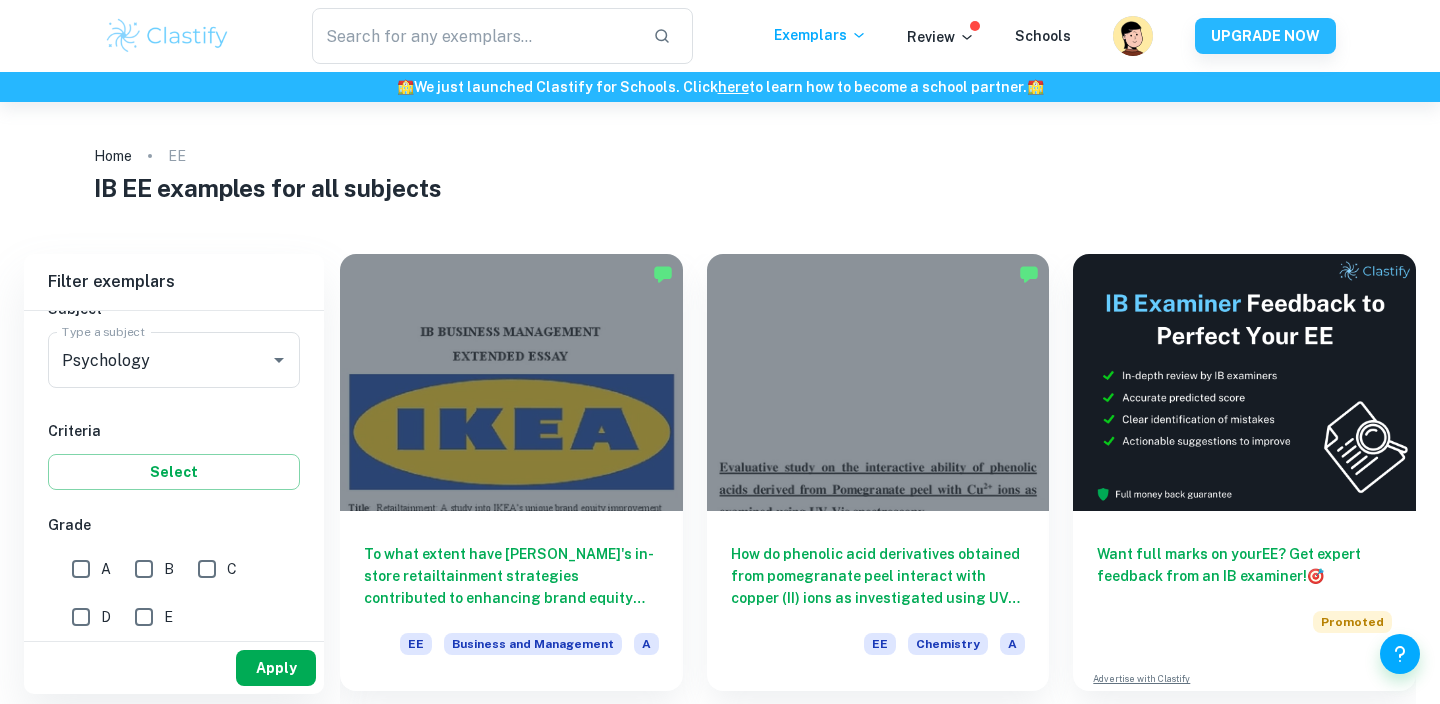 click on "Apply" at bounding box center [276, 668] 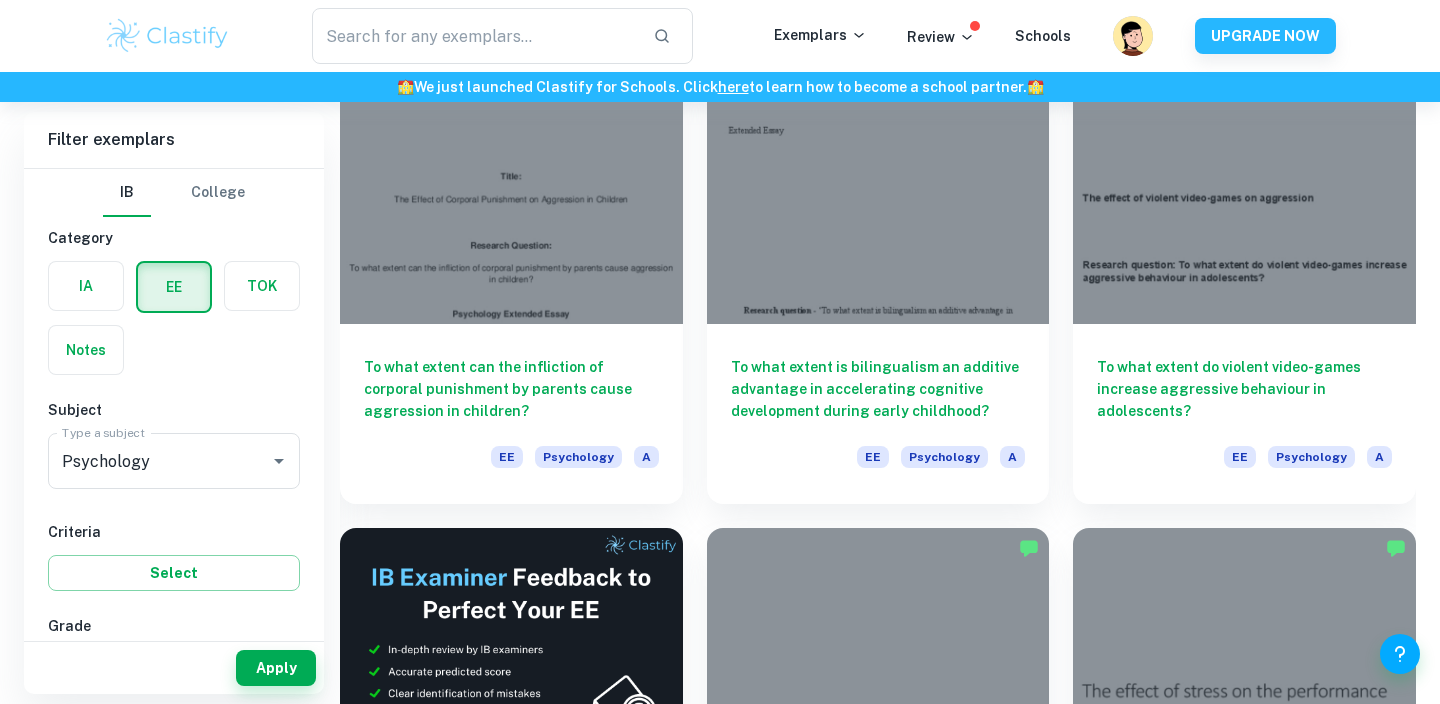 scroll, scrollTop: 2635, scrollLeft: 0, axis: vertical 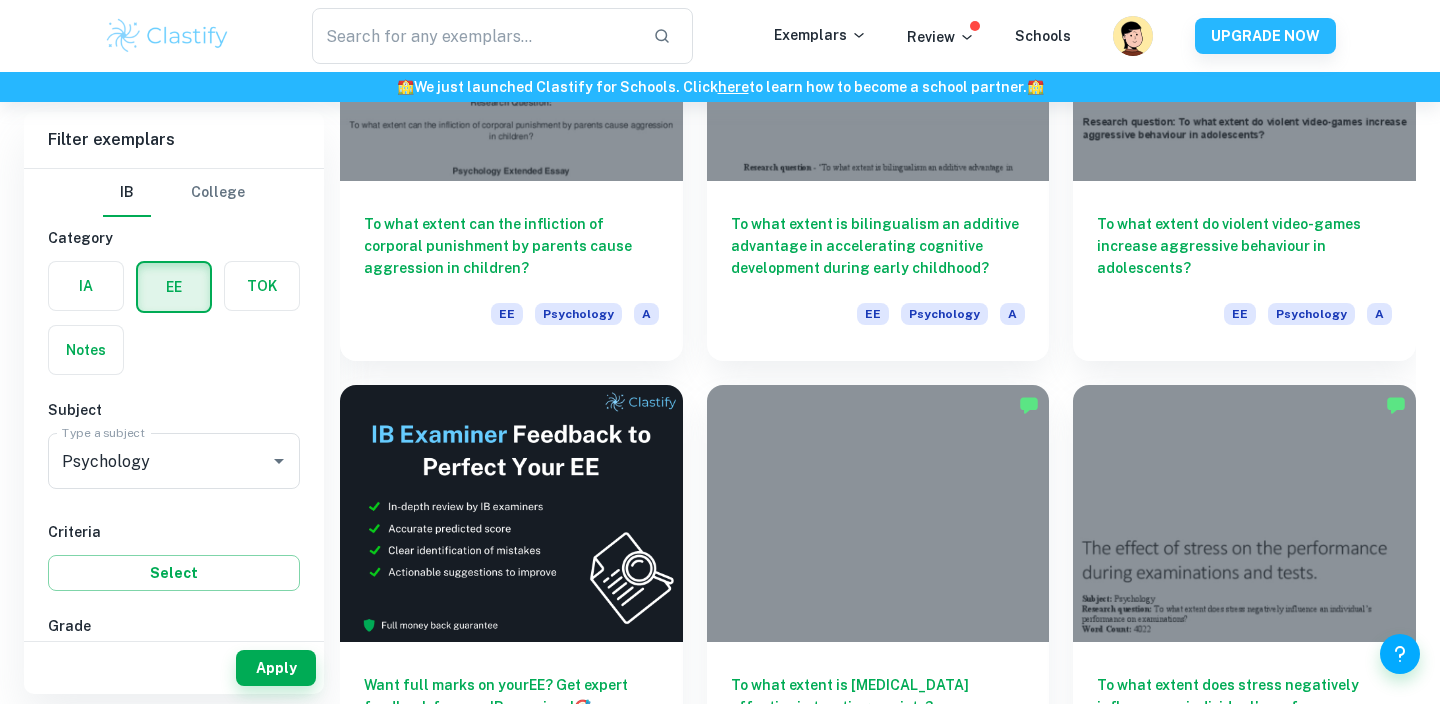click on "To what extent is Art Therapy effective in treating anxiety? EE Psychology B" at bounding box center (866, 591) 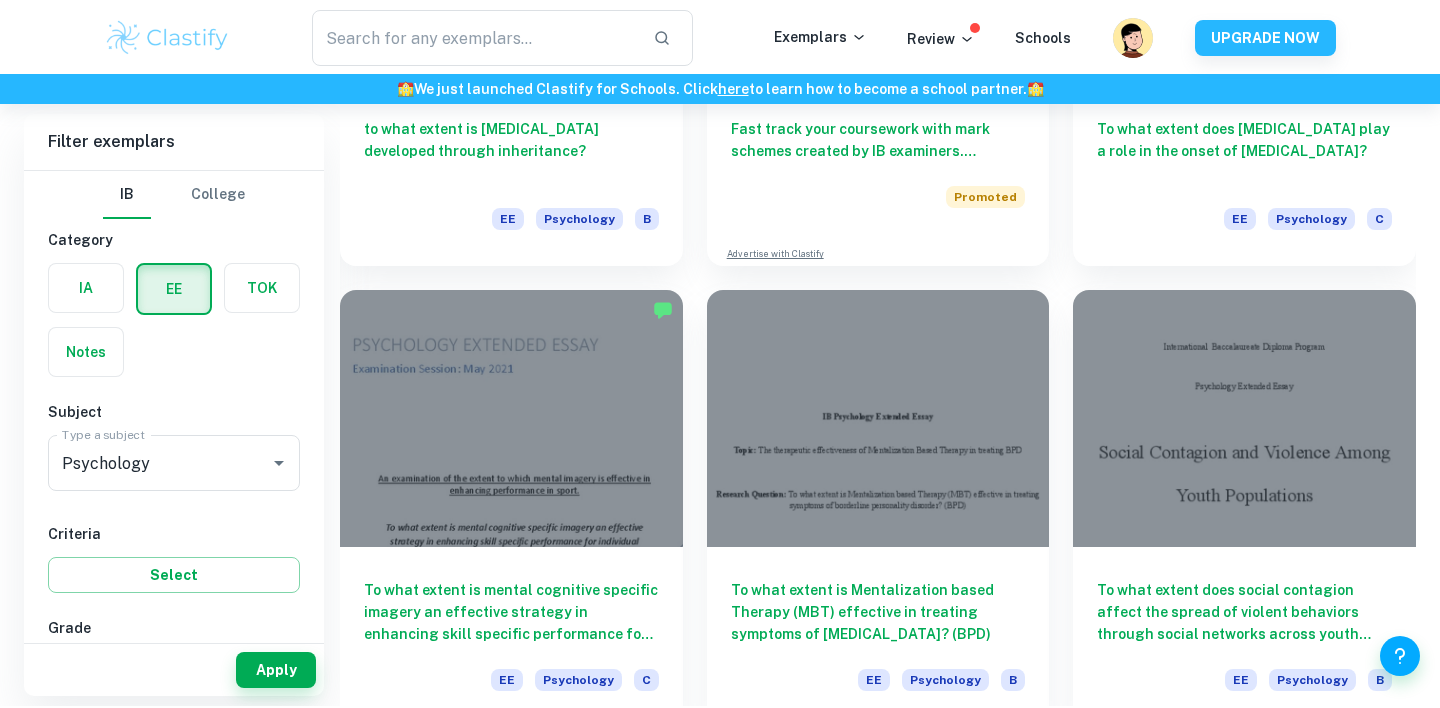 scroll, scrollTop: 3703, scrollLeft: 0, axis: vertical 